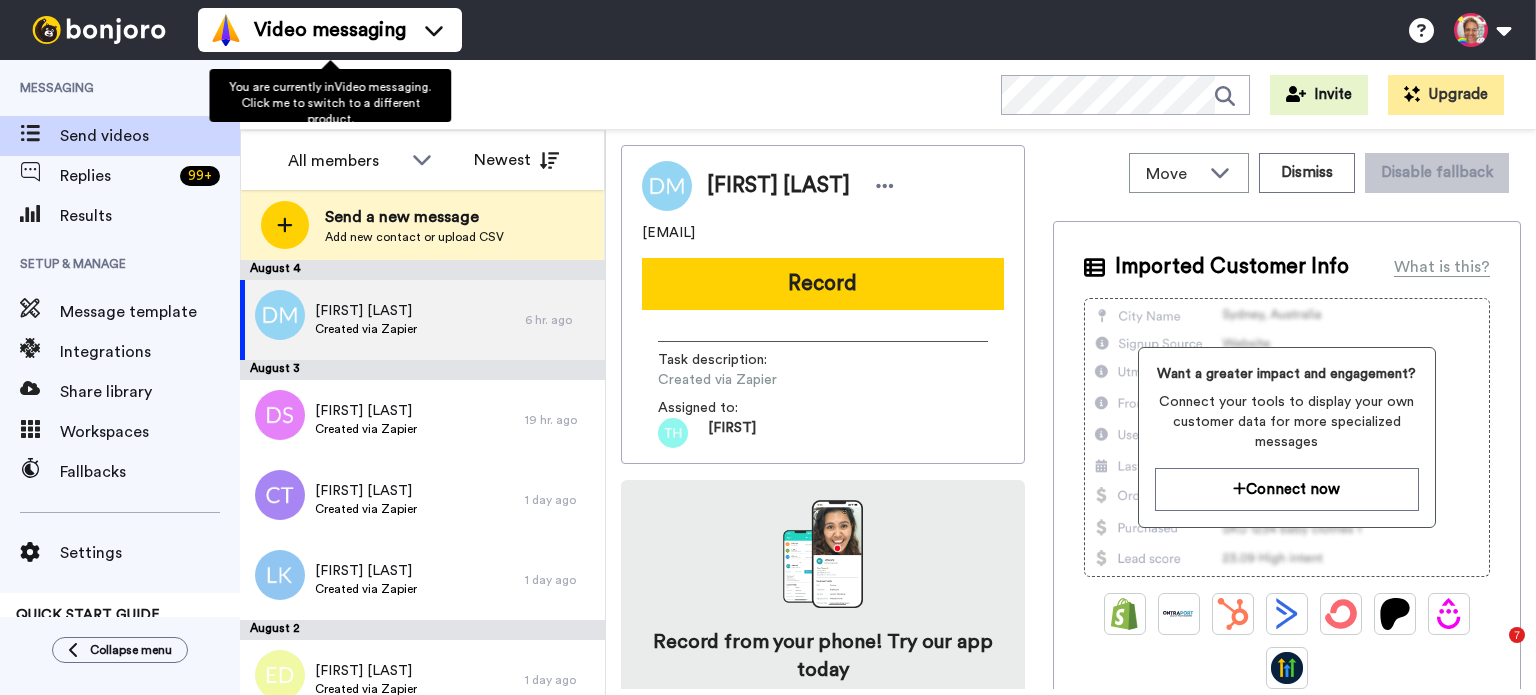 scroll, scrollTop: 0, scrollLeft: 0, axis: both 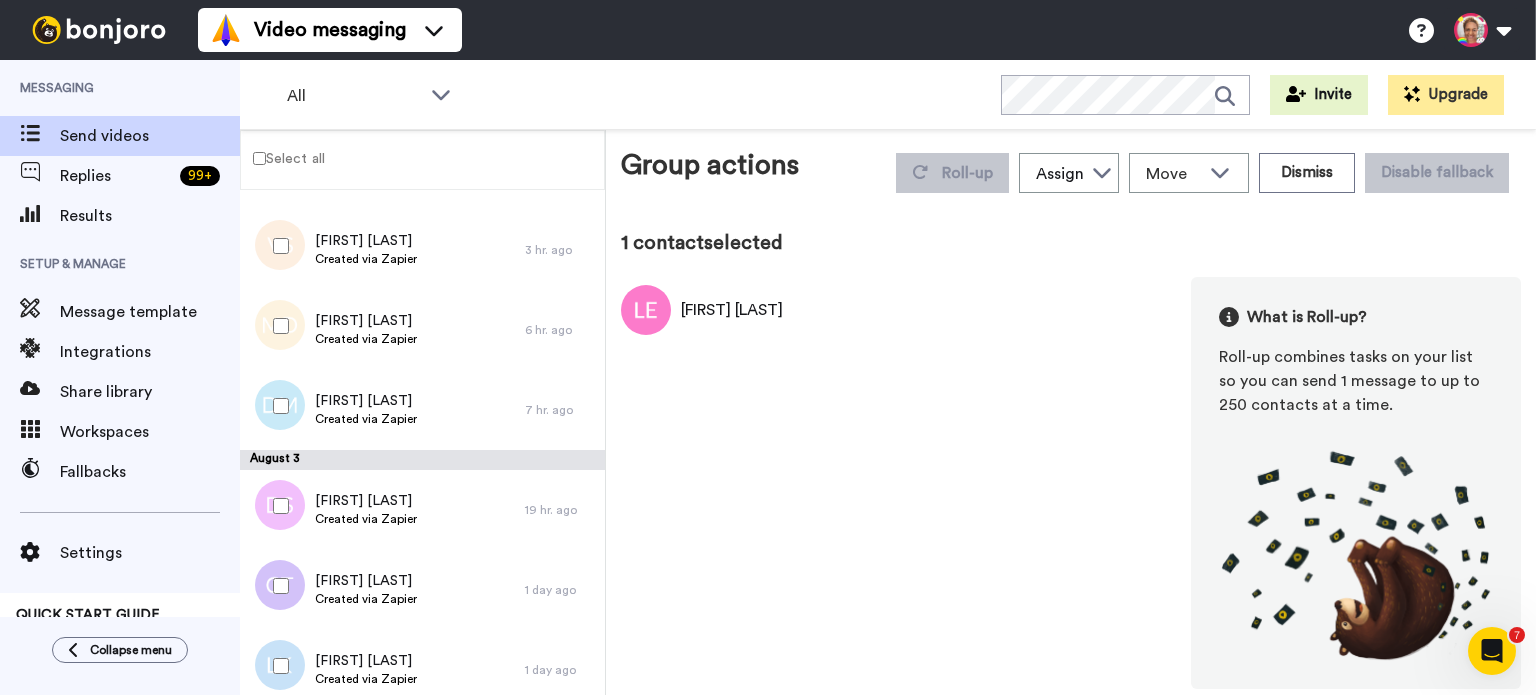 click at bounding box center (277, 406) 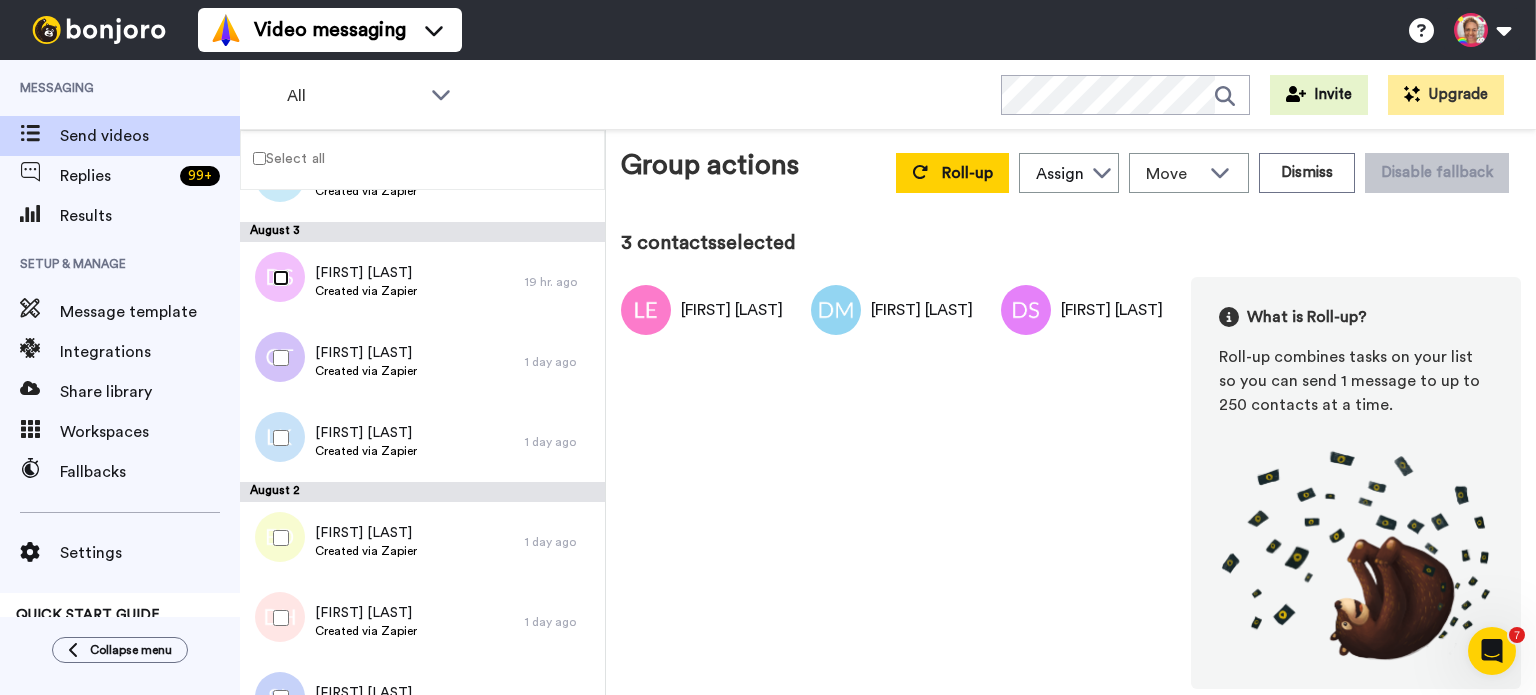 scroll, scrollTop: 666, scrollLeft: 0, axis: vertical 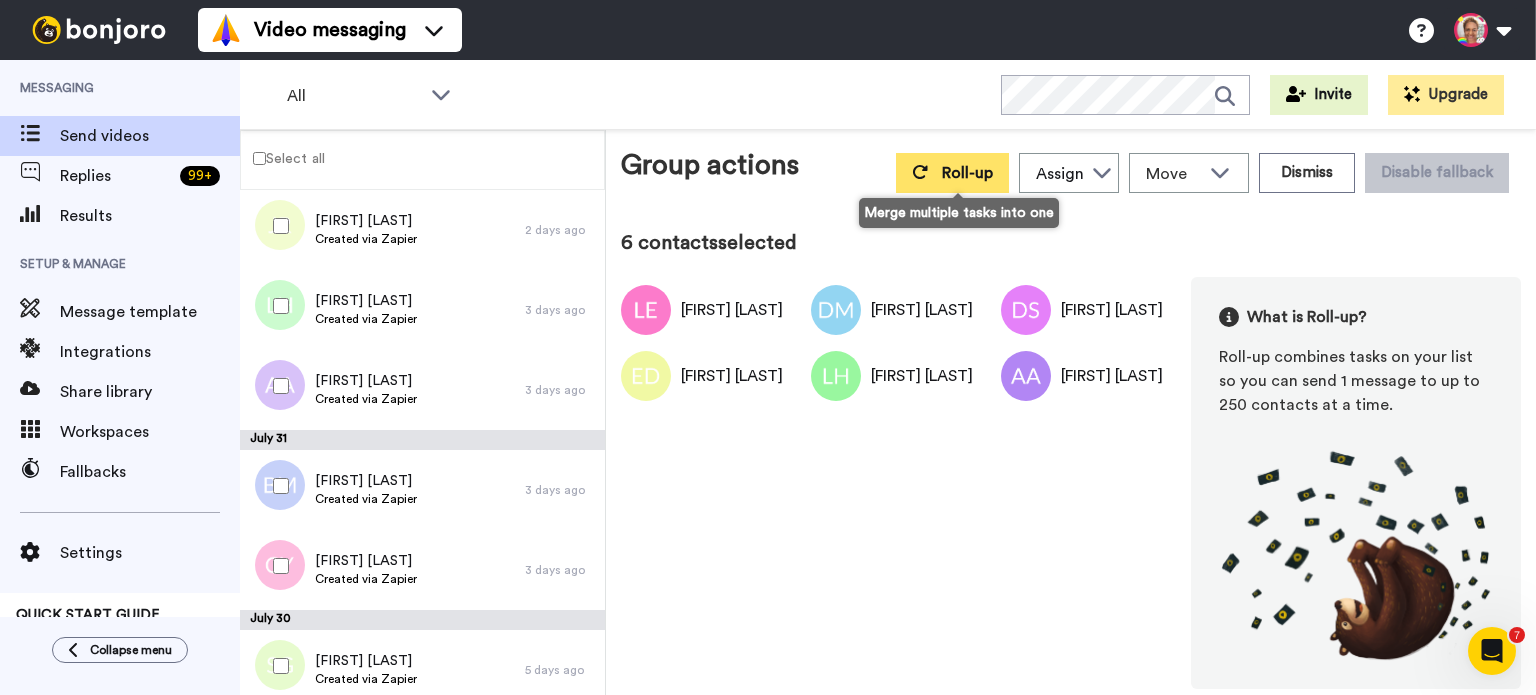 click on "Roll-up" at bounding box center (967, 173) 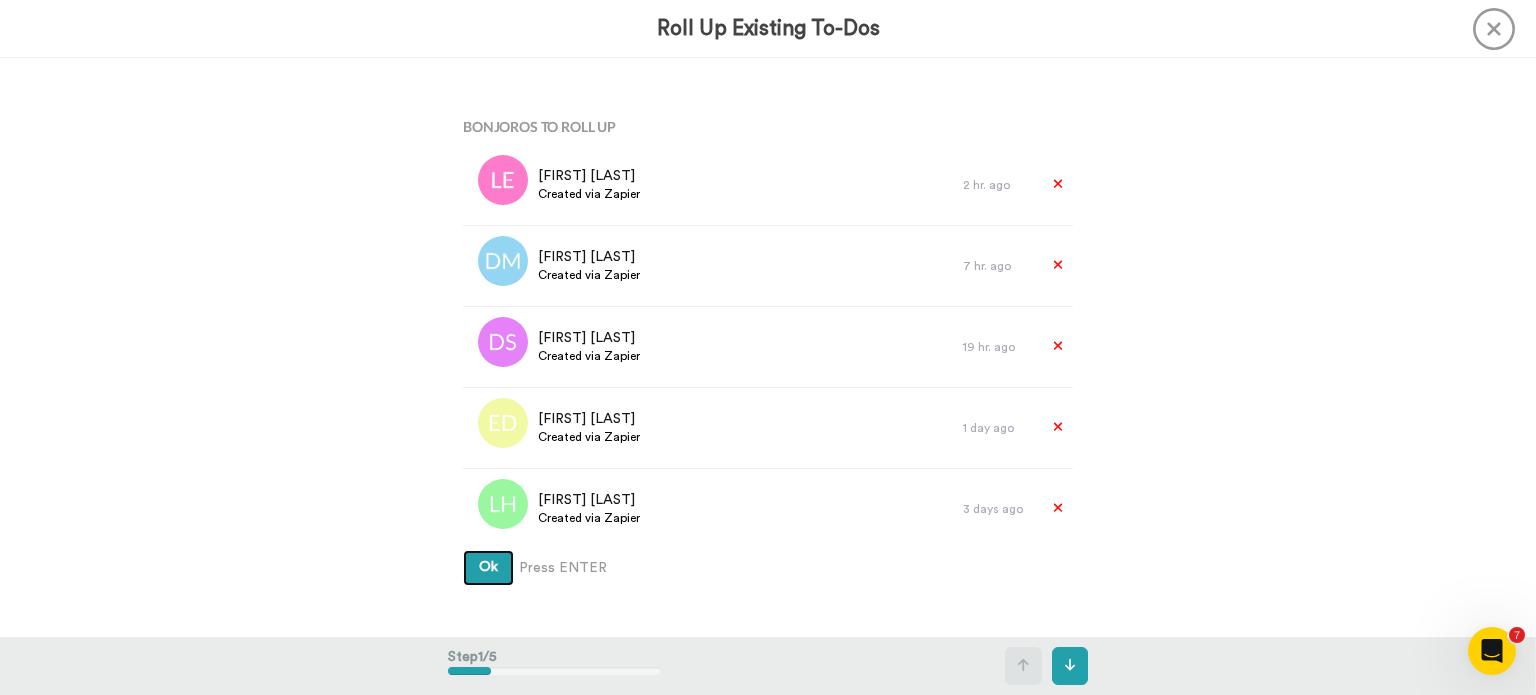 click on "Ok" at bounding box center (488, 568) 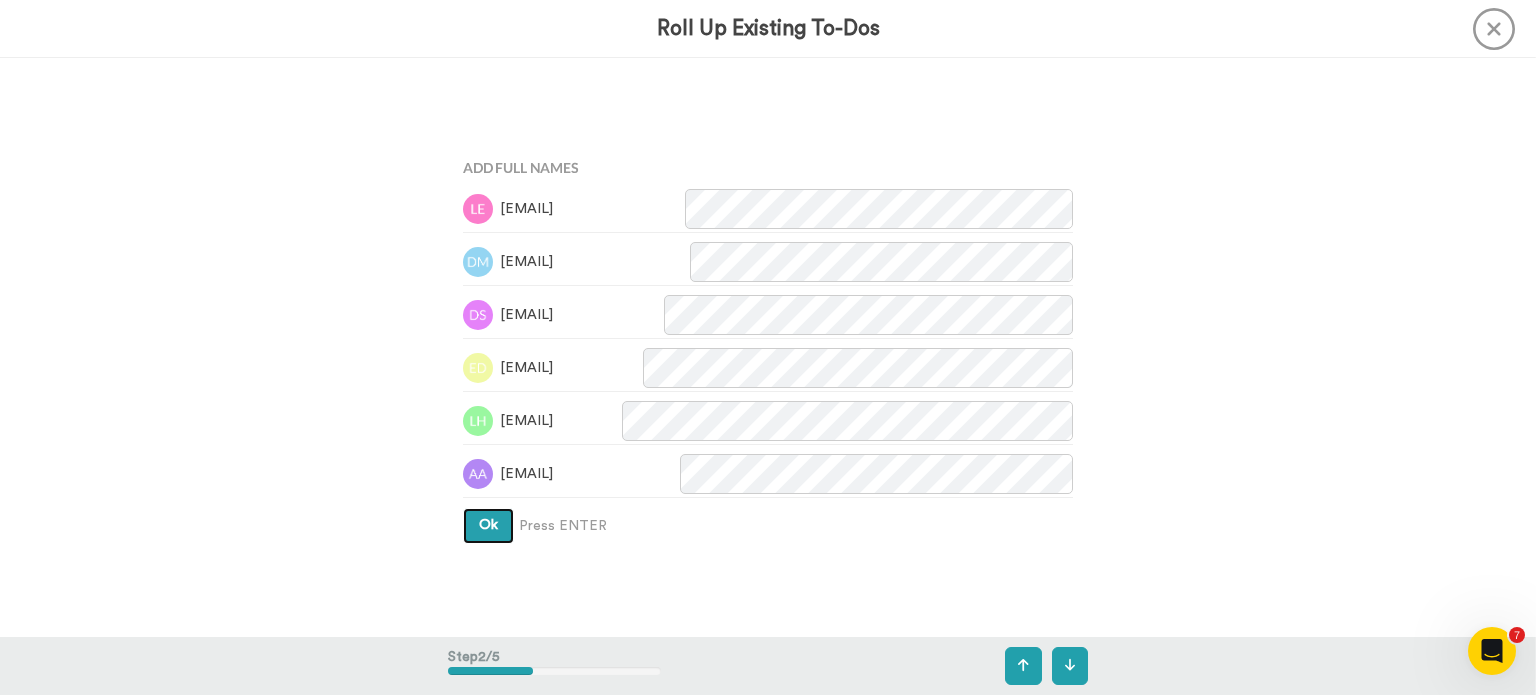 click on "Ok" at bounding box center [488, 525] 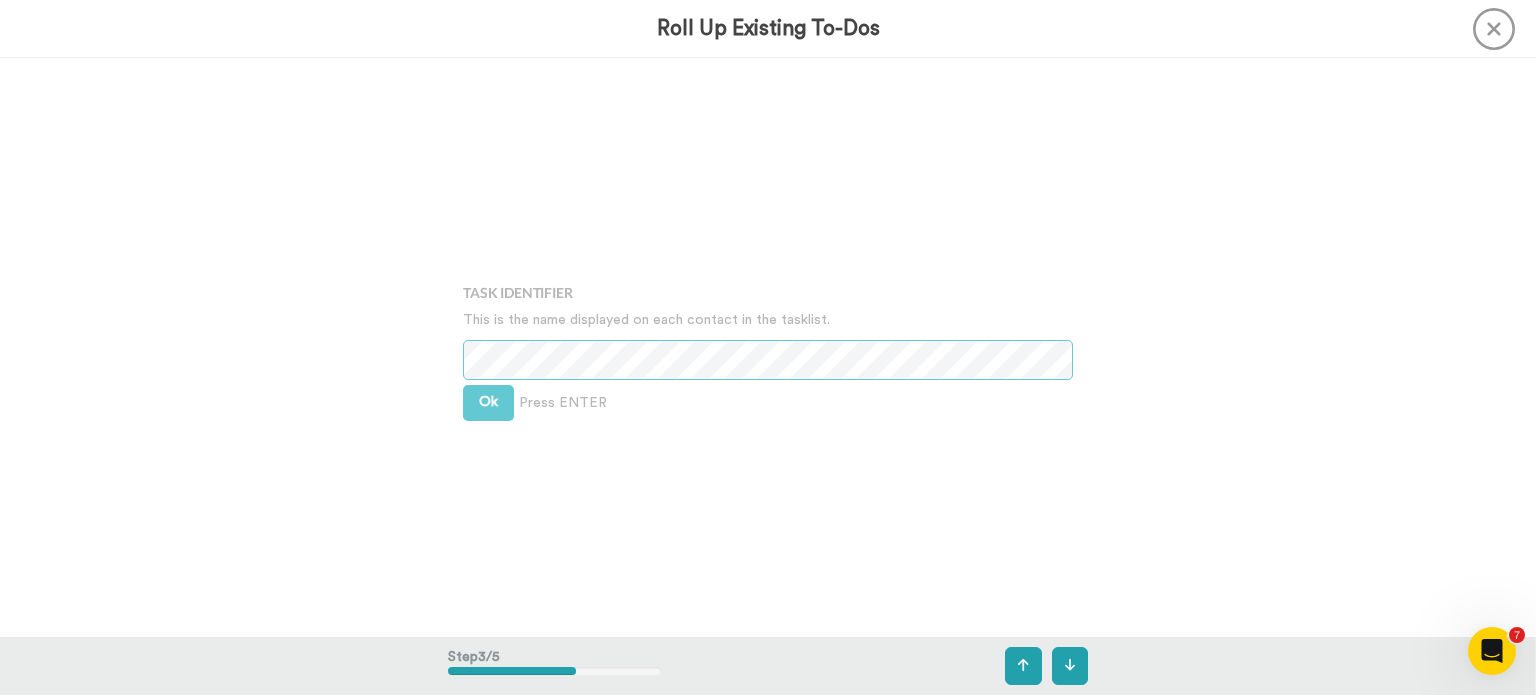 scroll, scrollTop: 1158, scrollLeft: 0, axis: vertical 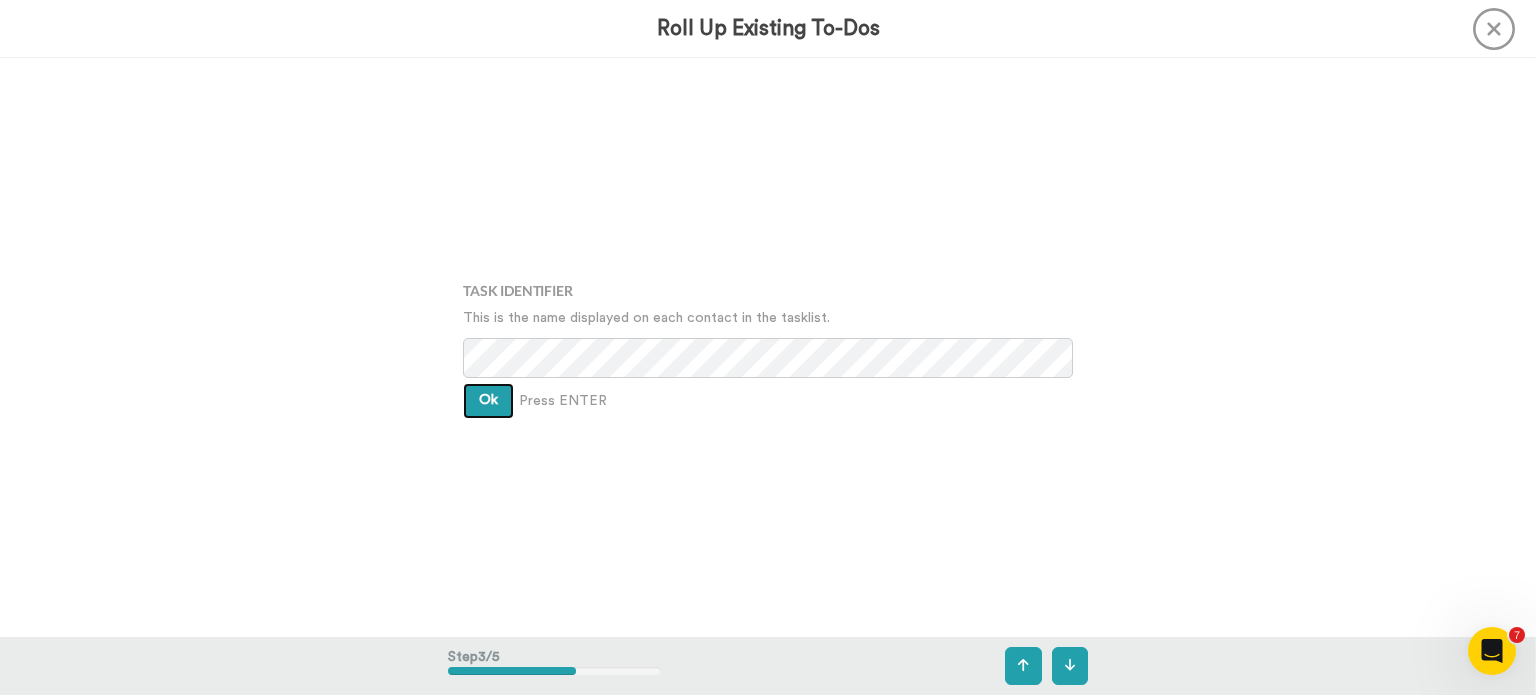 click on "Ok" at bounding box center (488, 400) 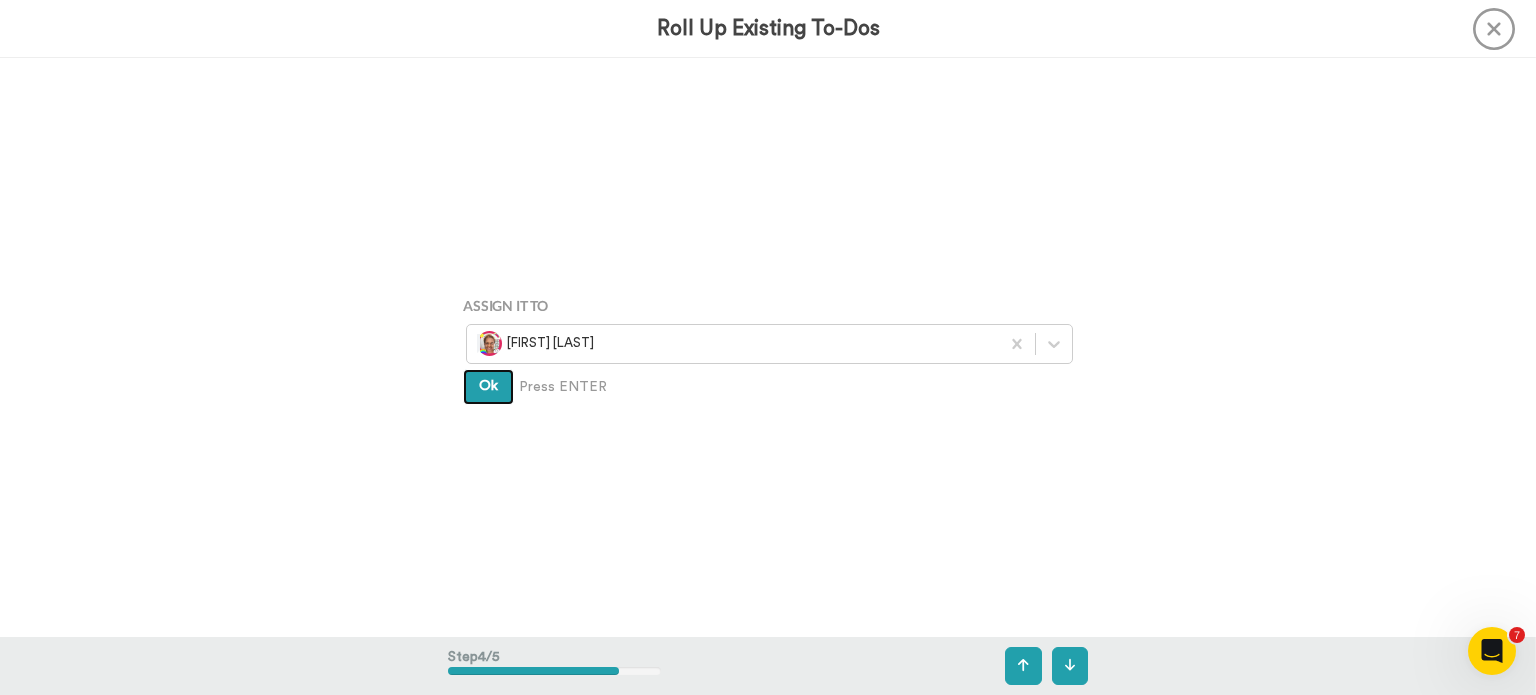 click on "Ok" at bounding box center (488, 387) 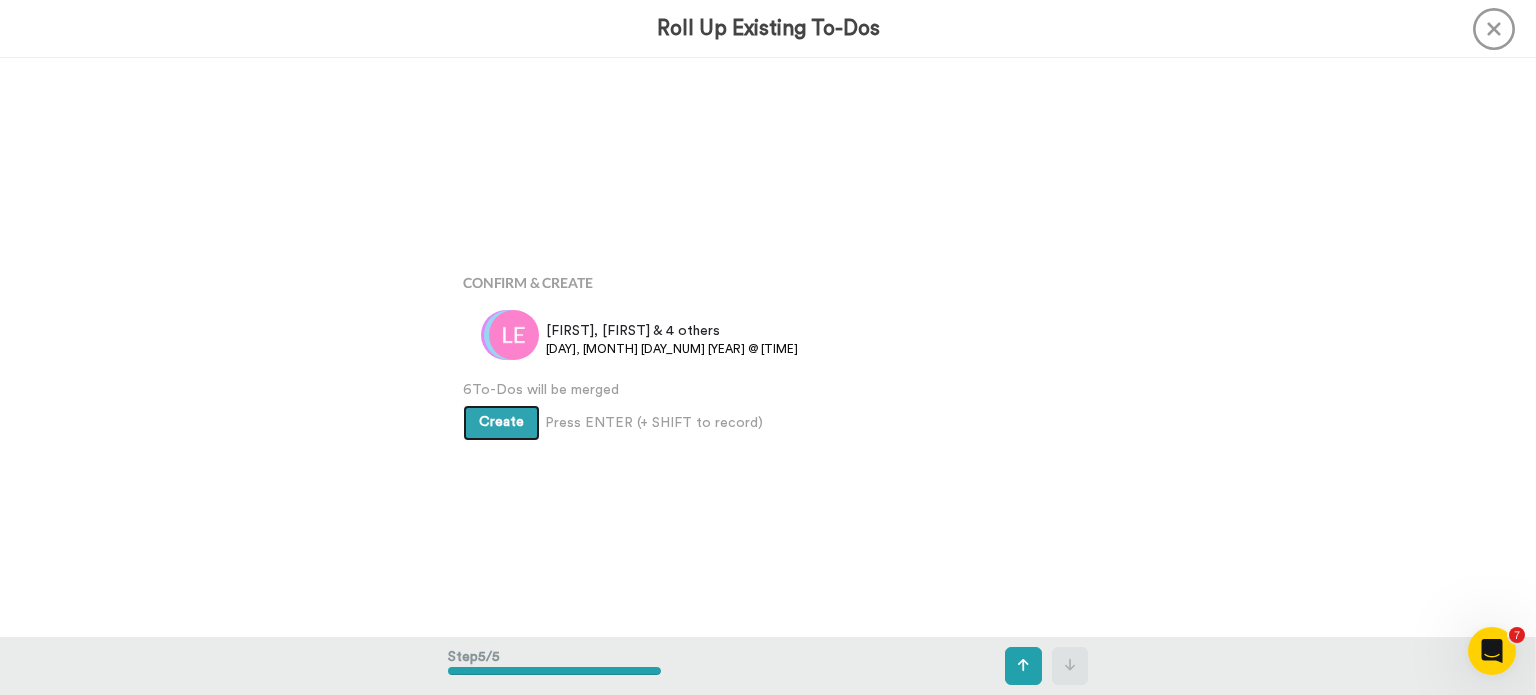 scroll, scrollTop: 2314, scrollLeft: 0, axis: vertical 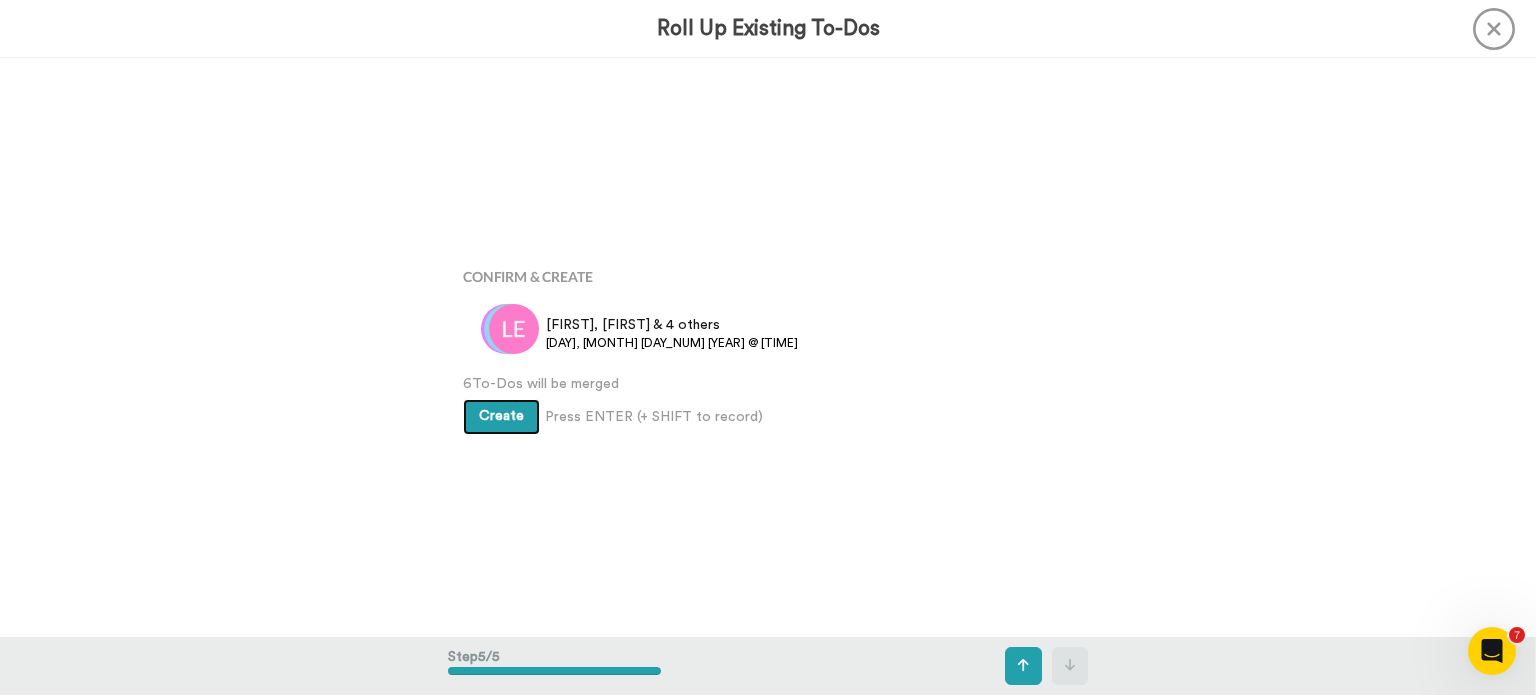 click on "Create" at bounding box center [501, 416] 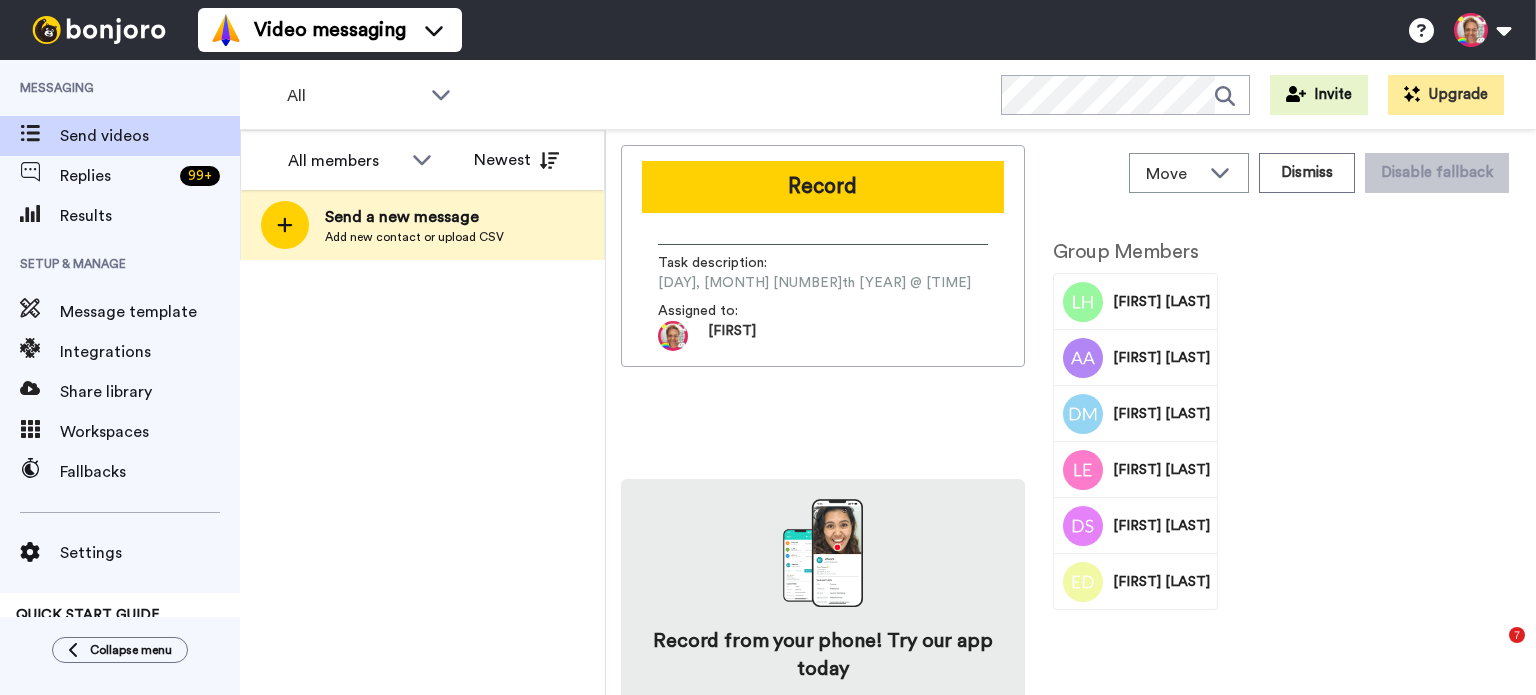 scroll, scrollTop: 0, scrollLeft: 0, axis: both 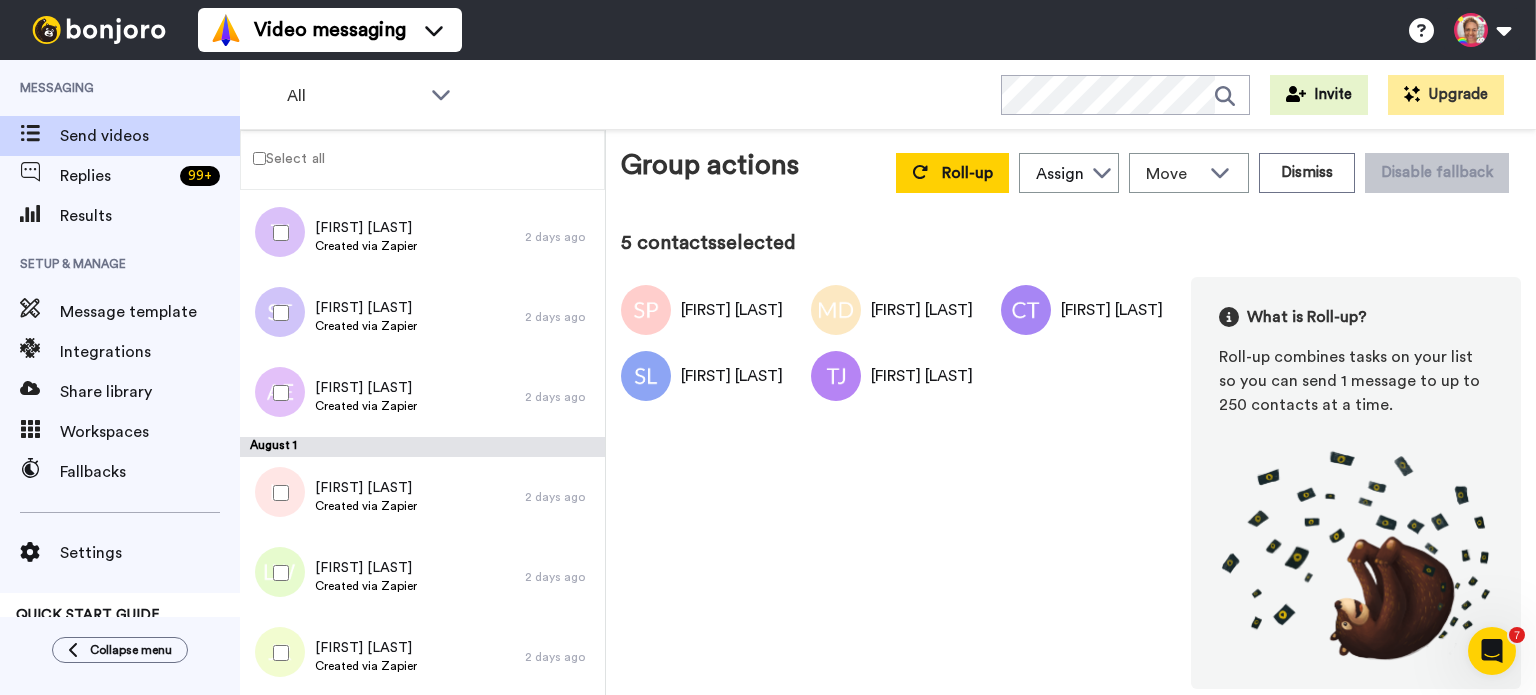 click at bounding box center [277, 493] 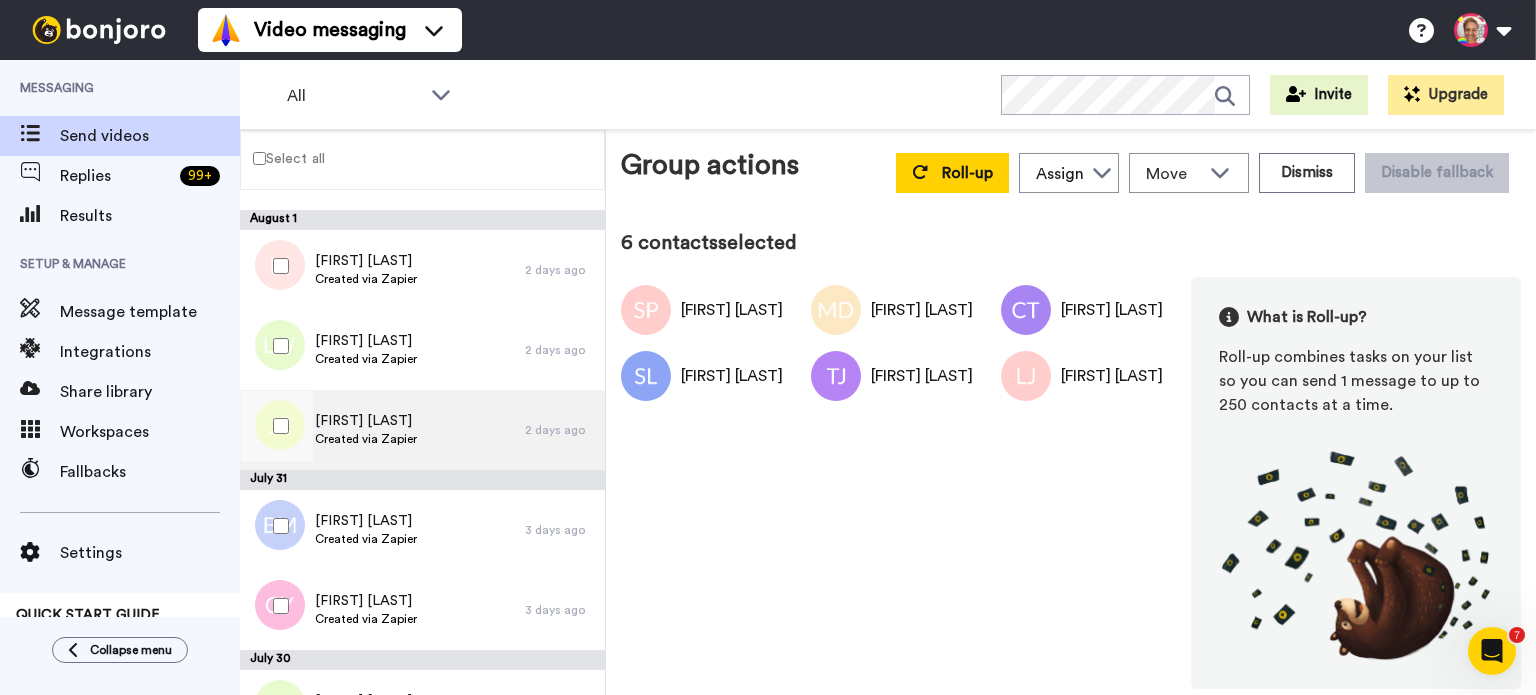 scroll, scrollTop: 1200, scrollLeft: 0, axis: vertical 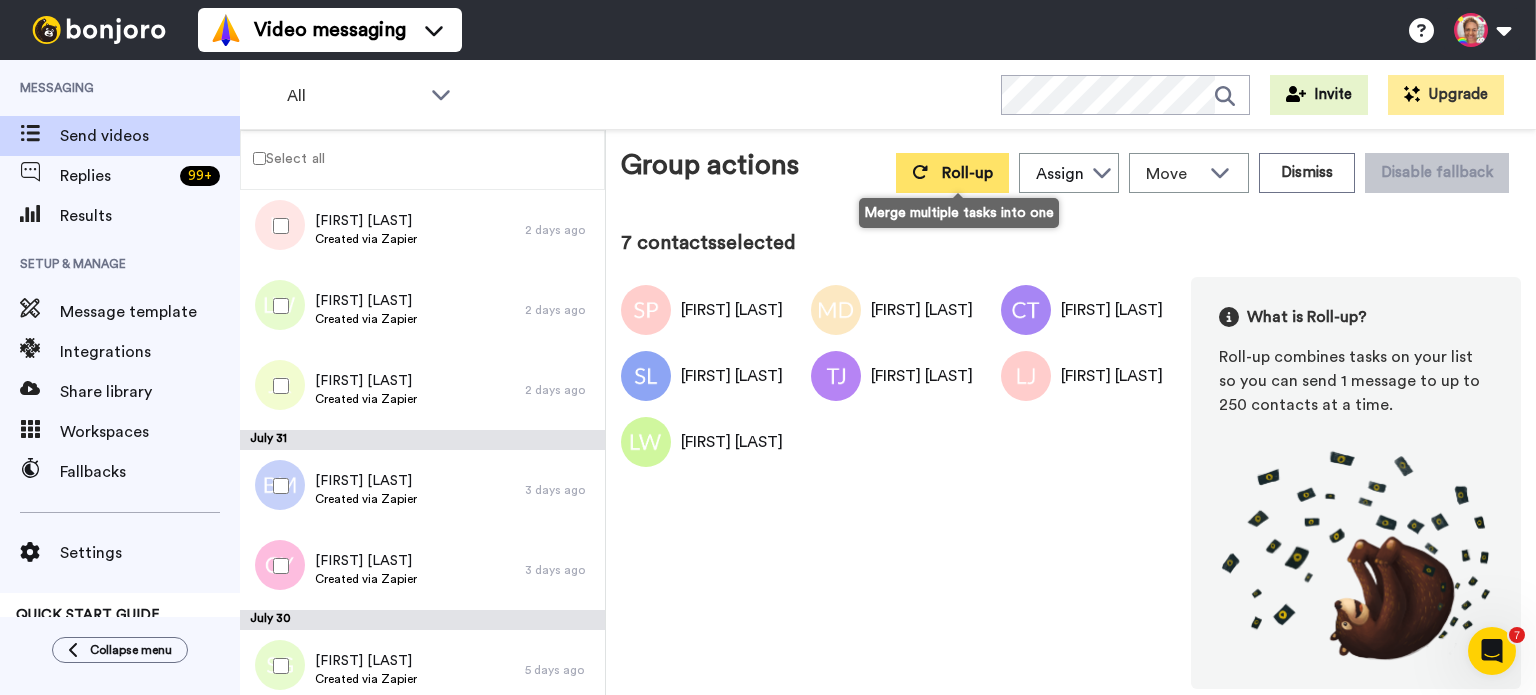 click on "Roll-up" at bounding box center (967, 173) 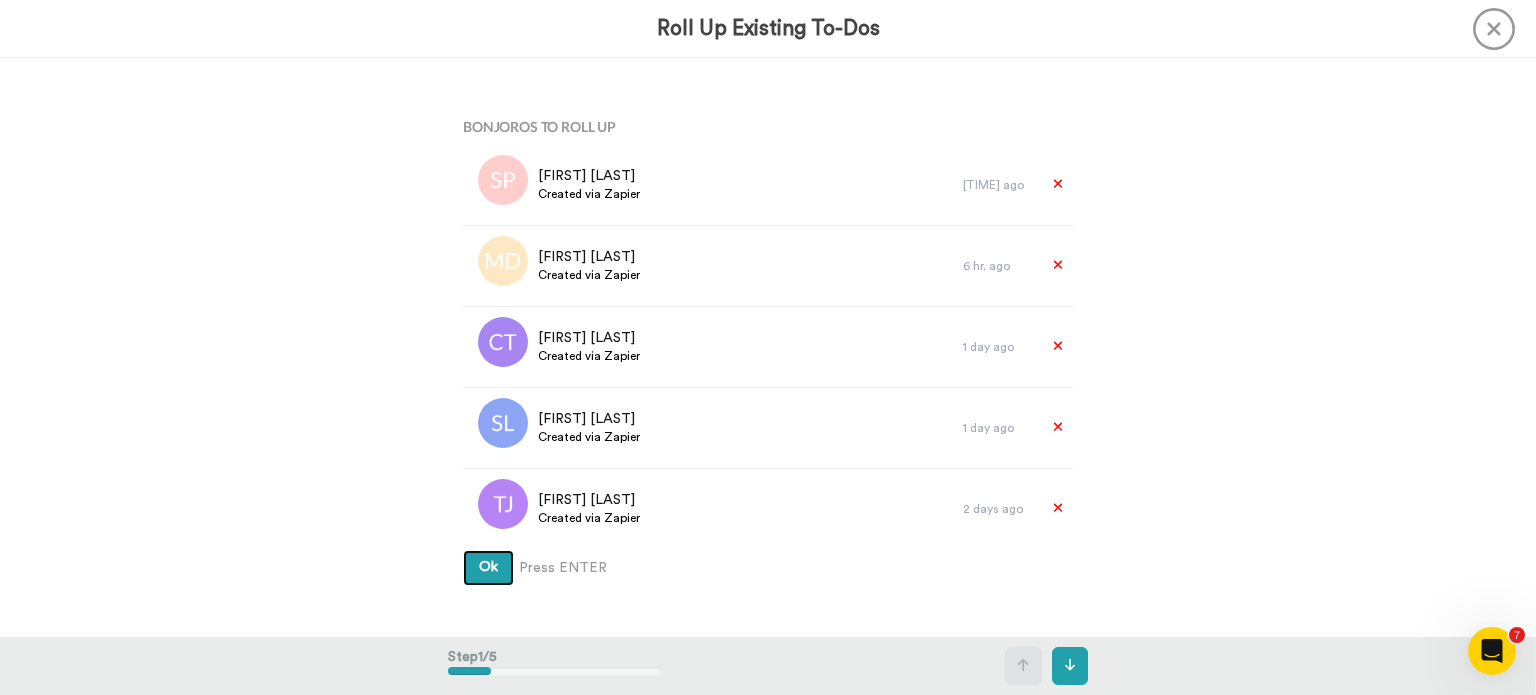 click on "Ok" at bounding box center [488, 567] 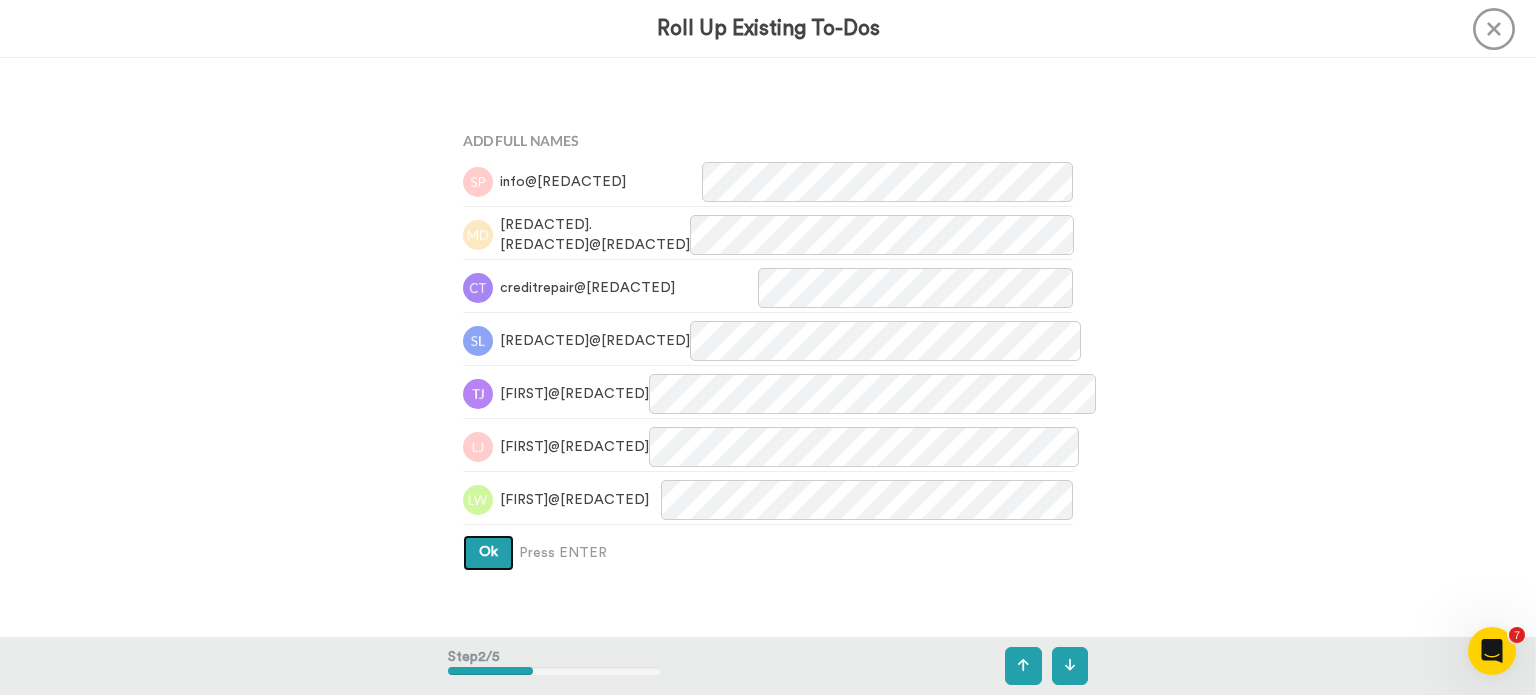 click on "Ok" at bounding box center [488, 553] 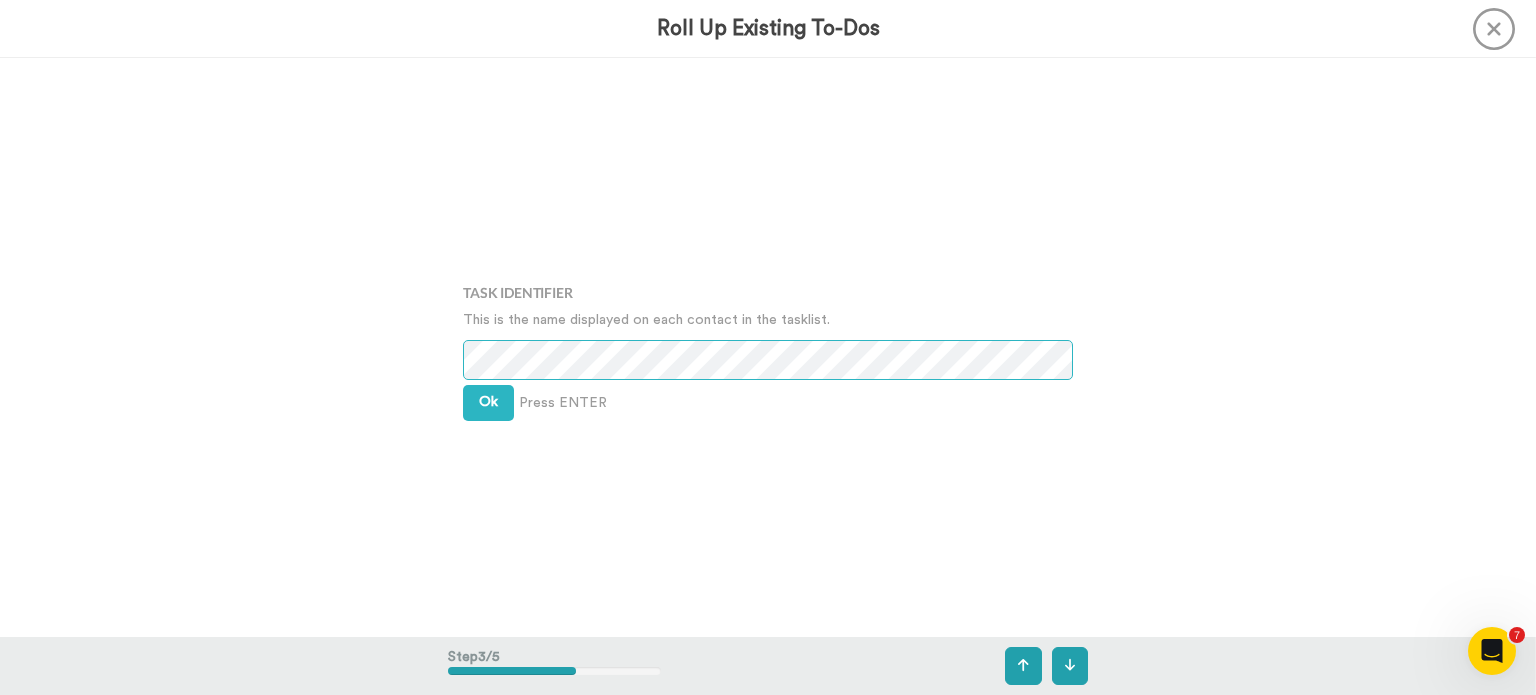 scroll, scrollTop: 1158, scrollLeft: 0, axis: vertical 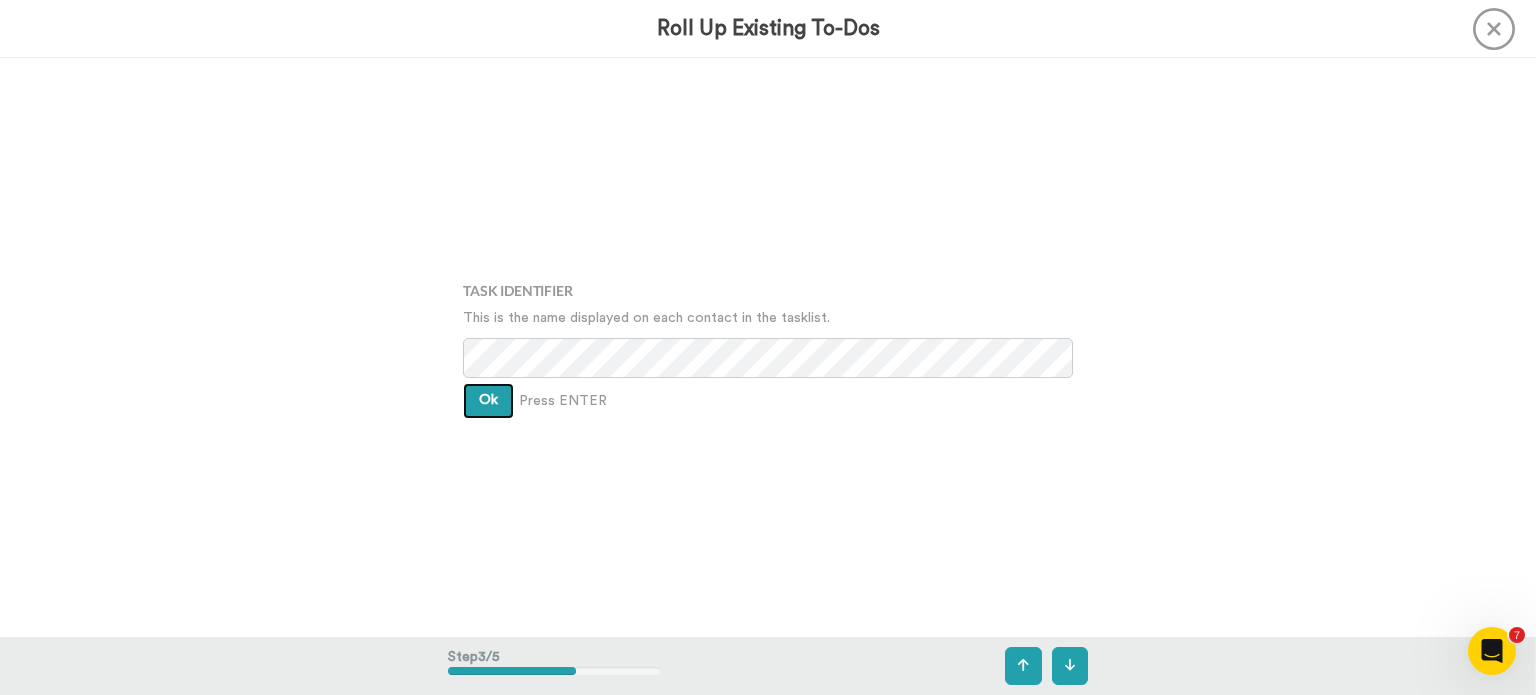 click on "Ok" at bounding box center (488, 401) 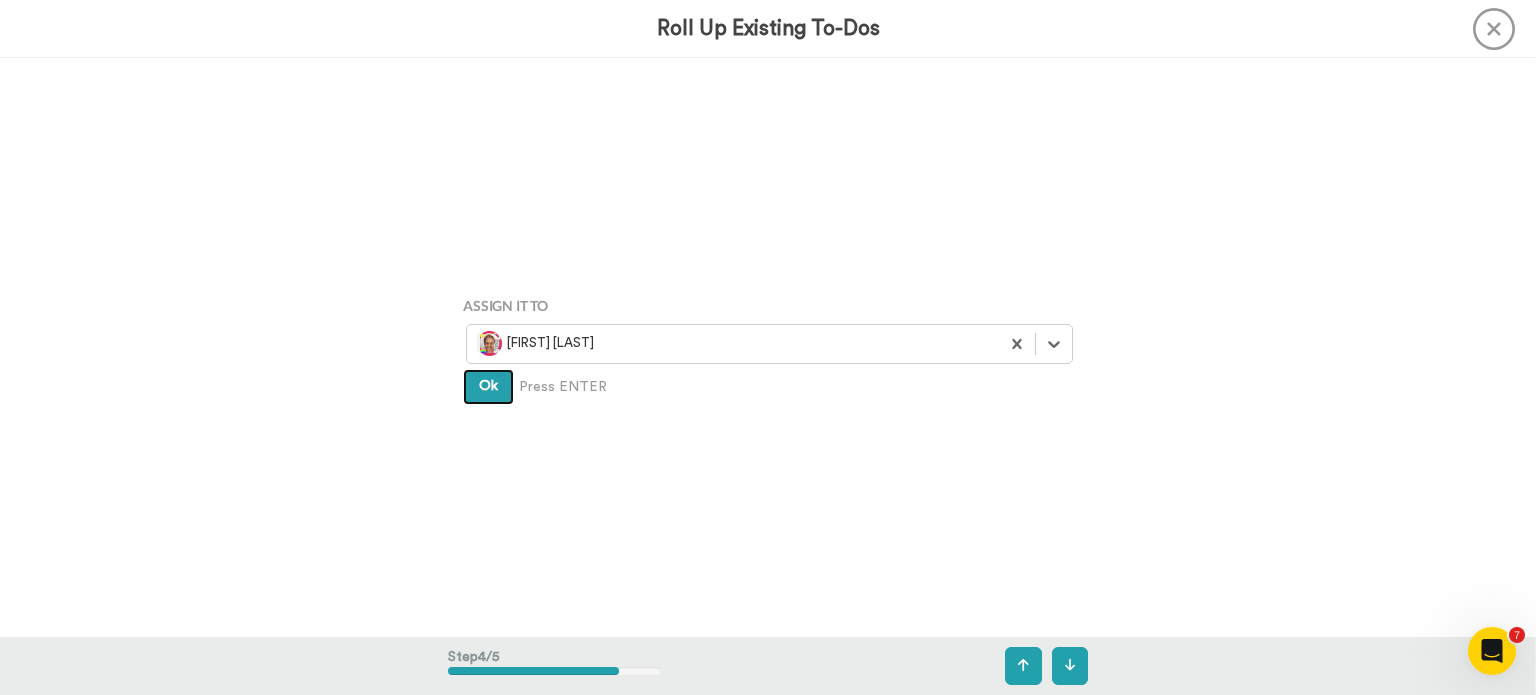 click on "Ok" at bounding box center (488, 387) 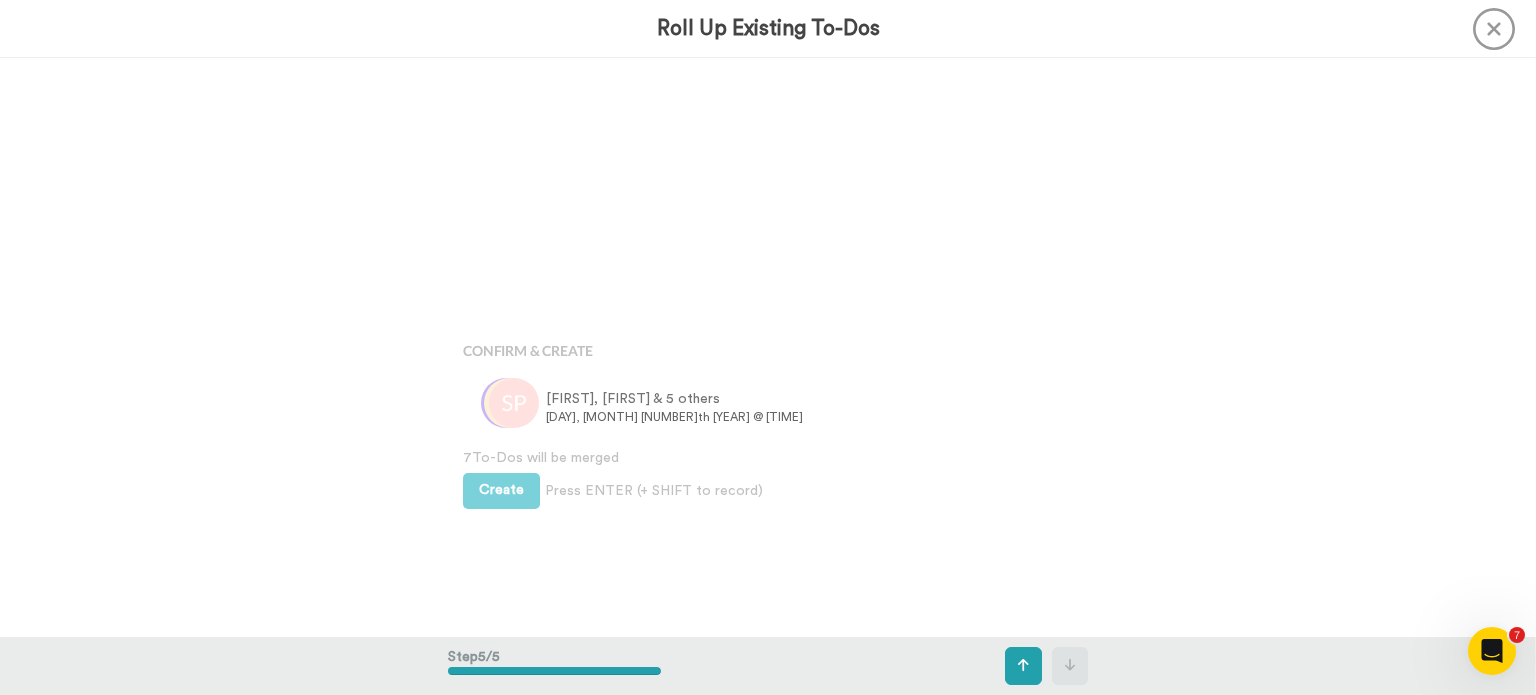 scroll, scrollTop: 2314, scrollLeft: 0, axis: vertical 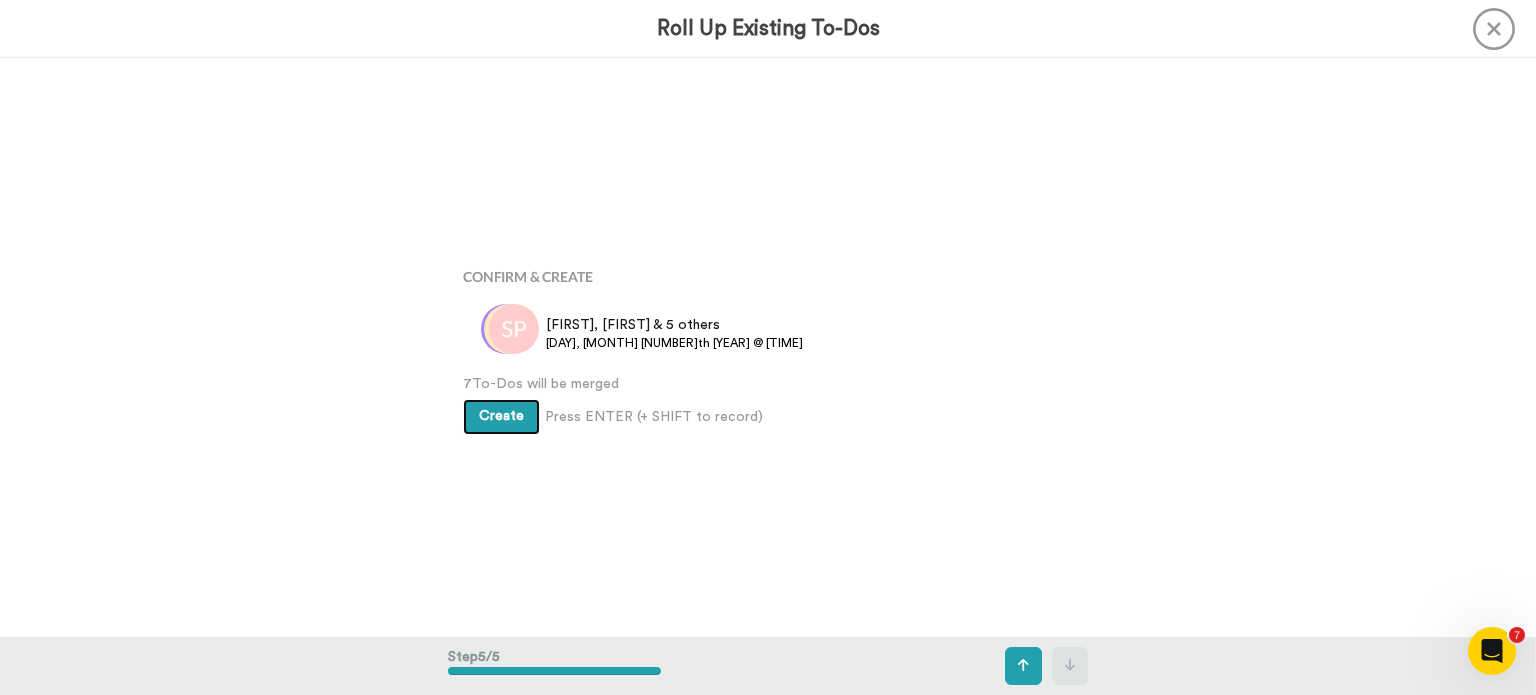 click on "Create" at bounding box center [501, 416] 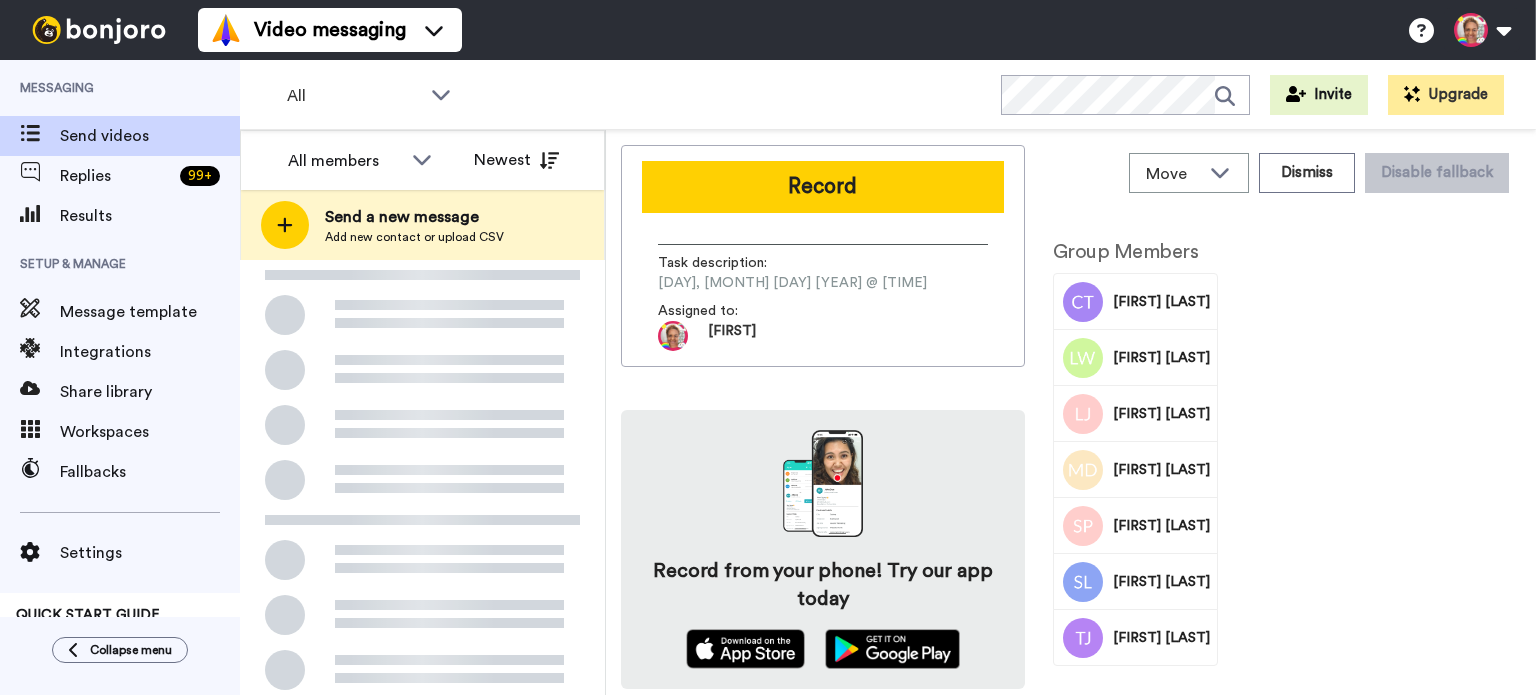 scroll, scrollTop: 0, scrollLeft: 0, axis: both 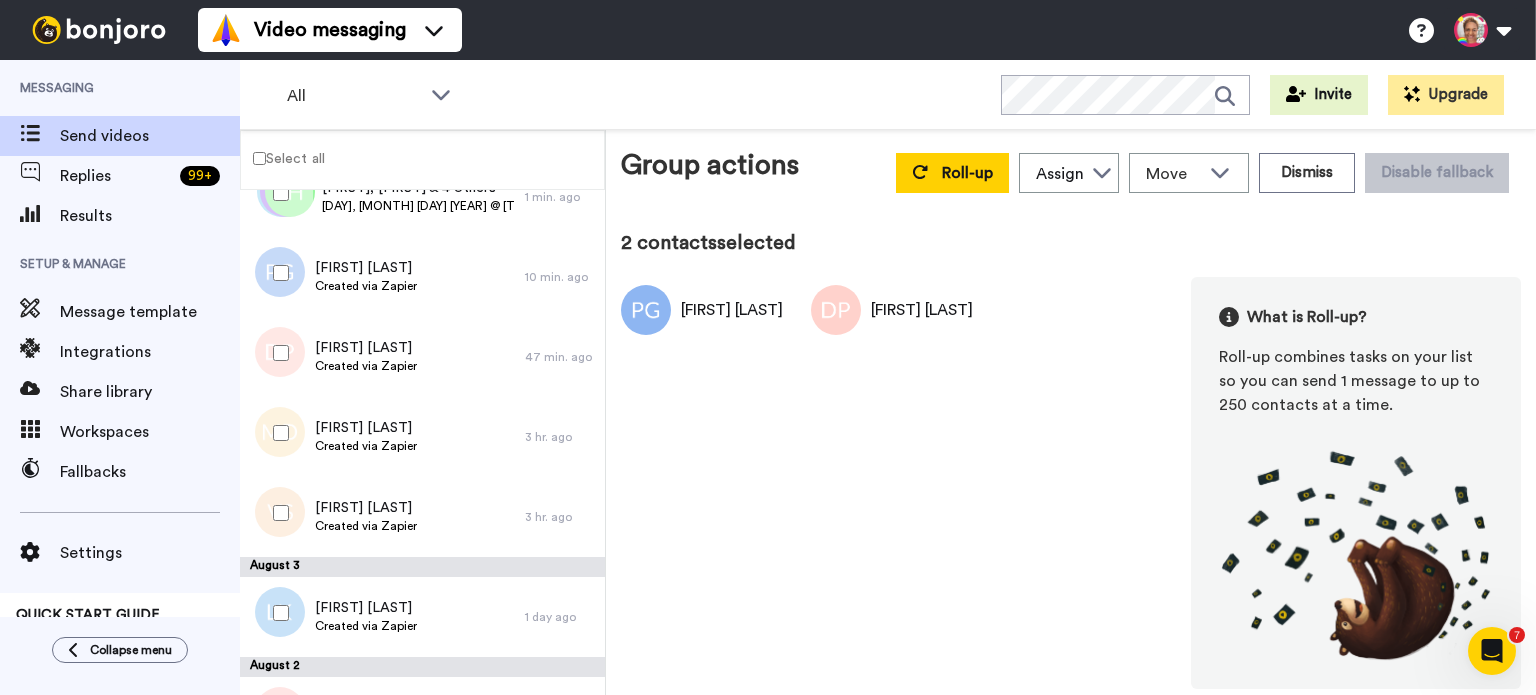 click at bounding box center (277, 433) 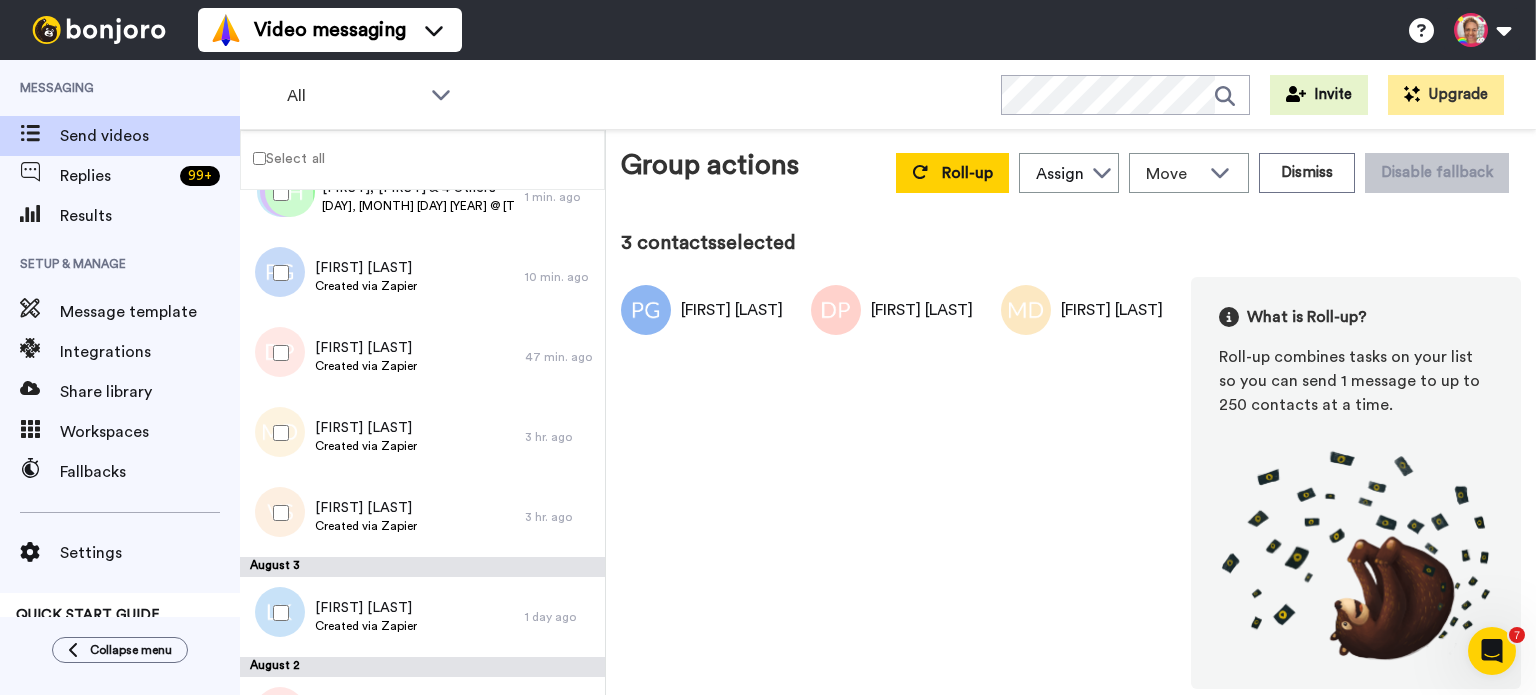click at bounding box center (277, 513) 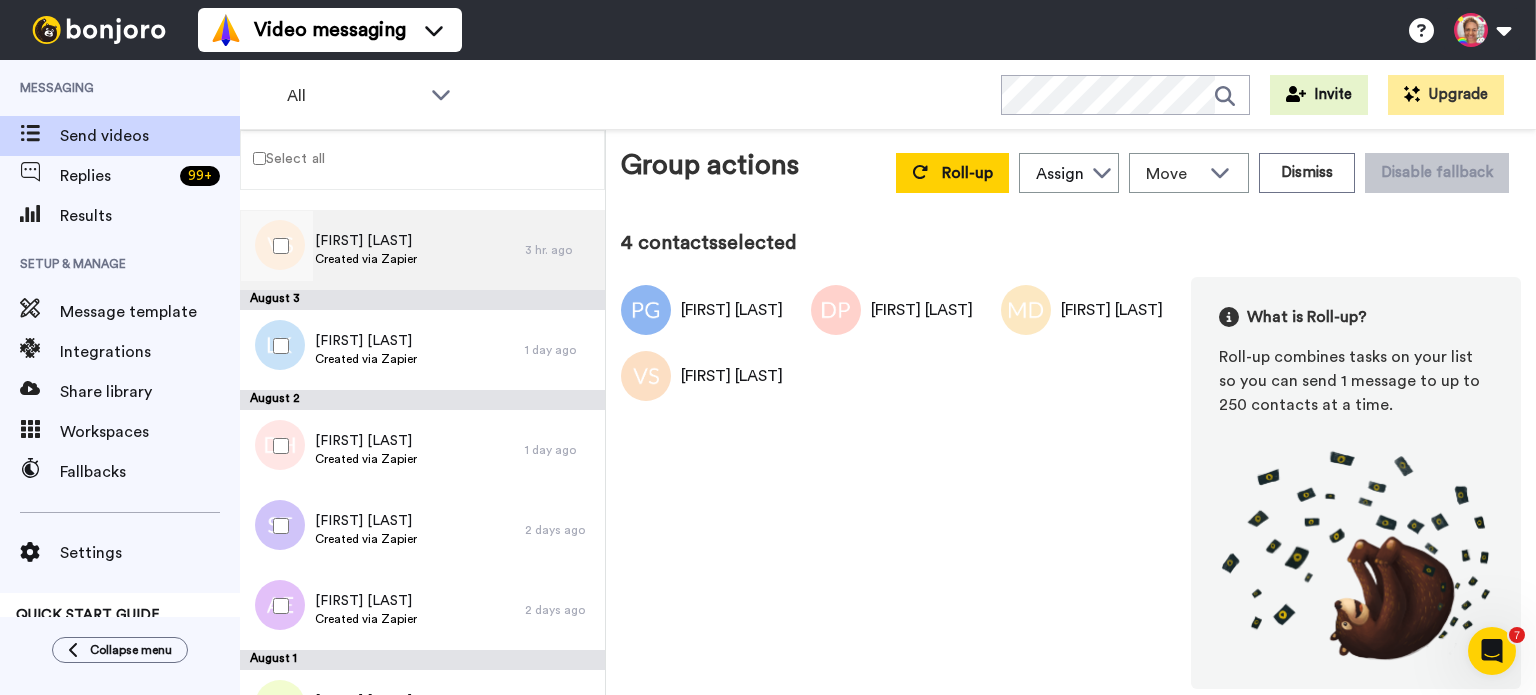 scroll, scrollTop: 533, scrollLeft: 0, axis: vertical 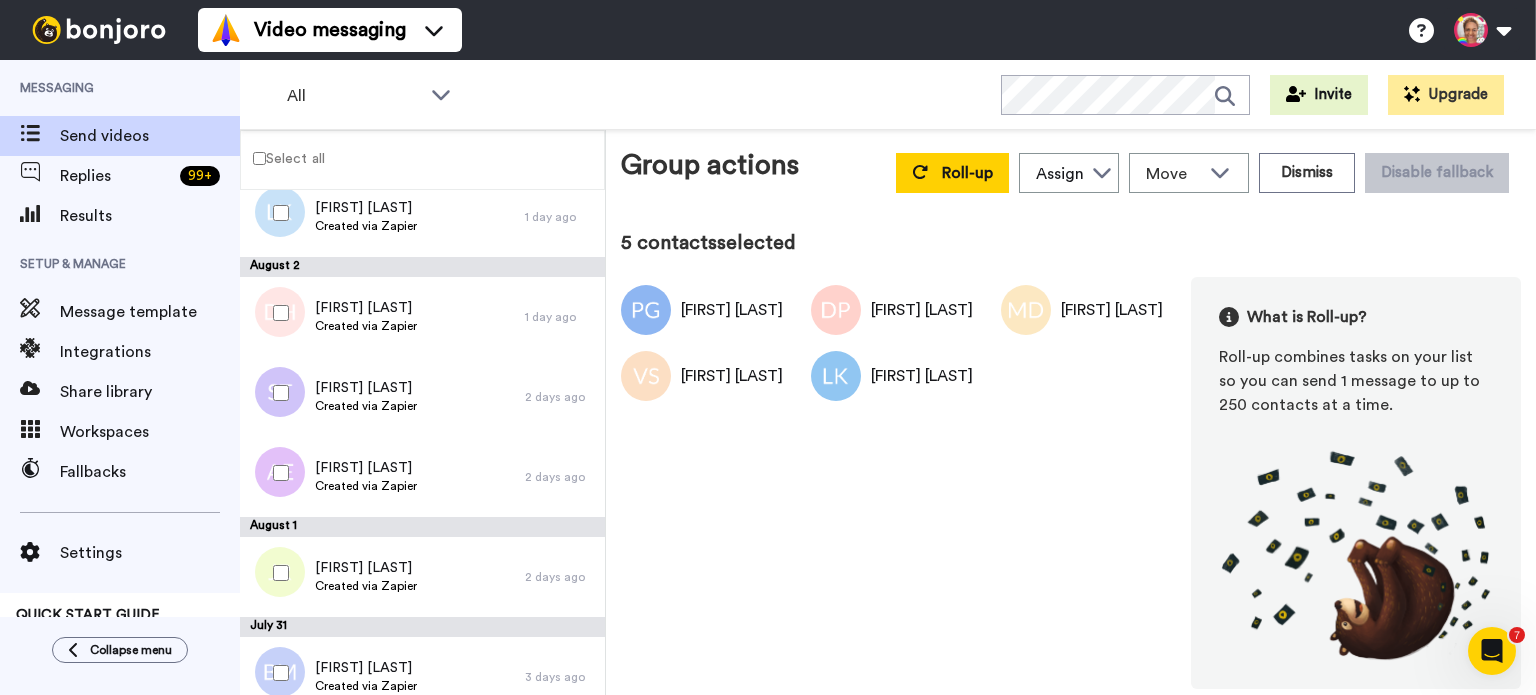 click at bounding box center [277, 393] 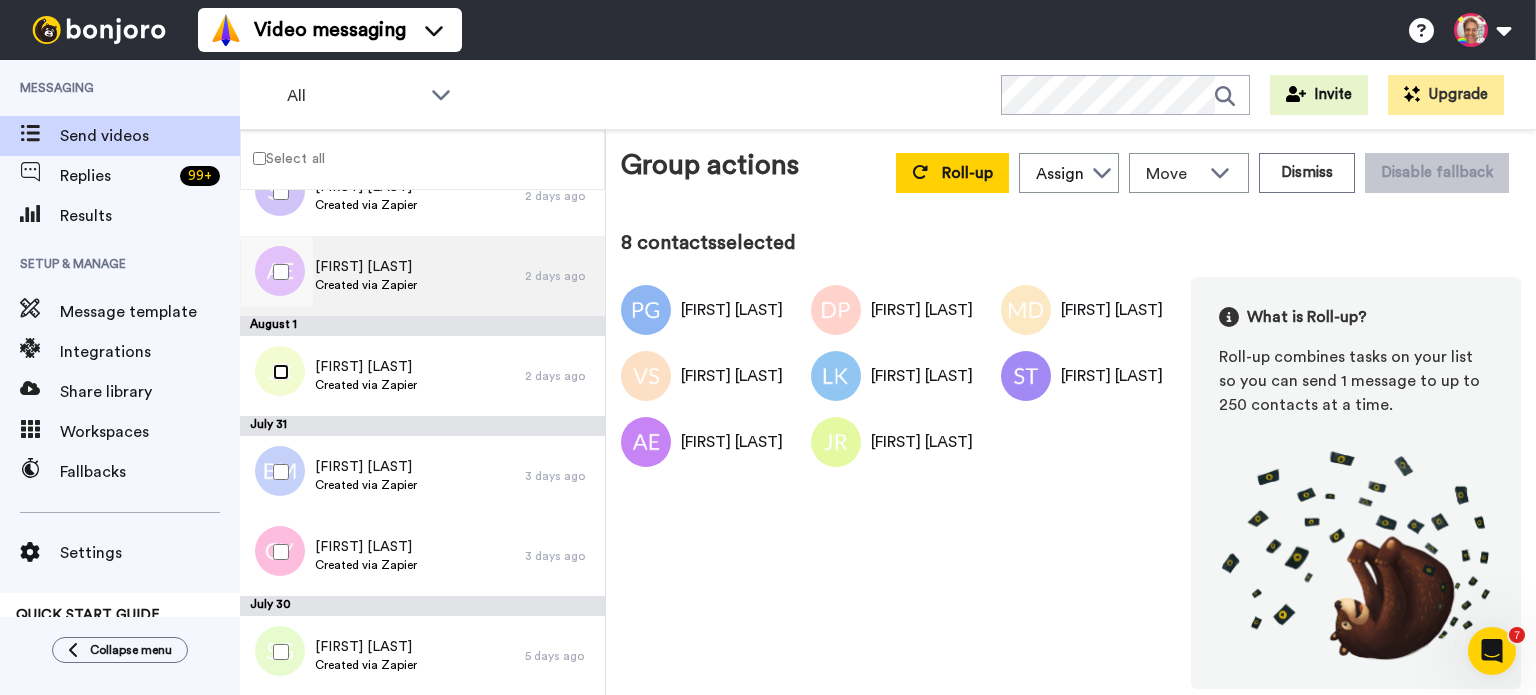scroll, scrollTop: 735, scrollLeft: 0, axis: vertical 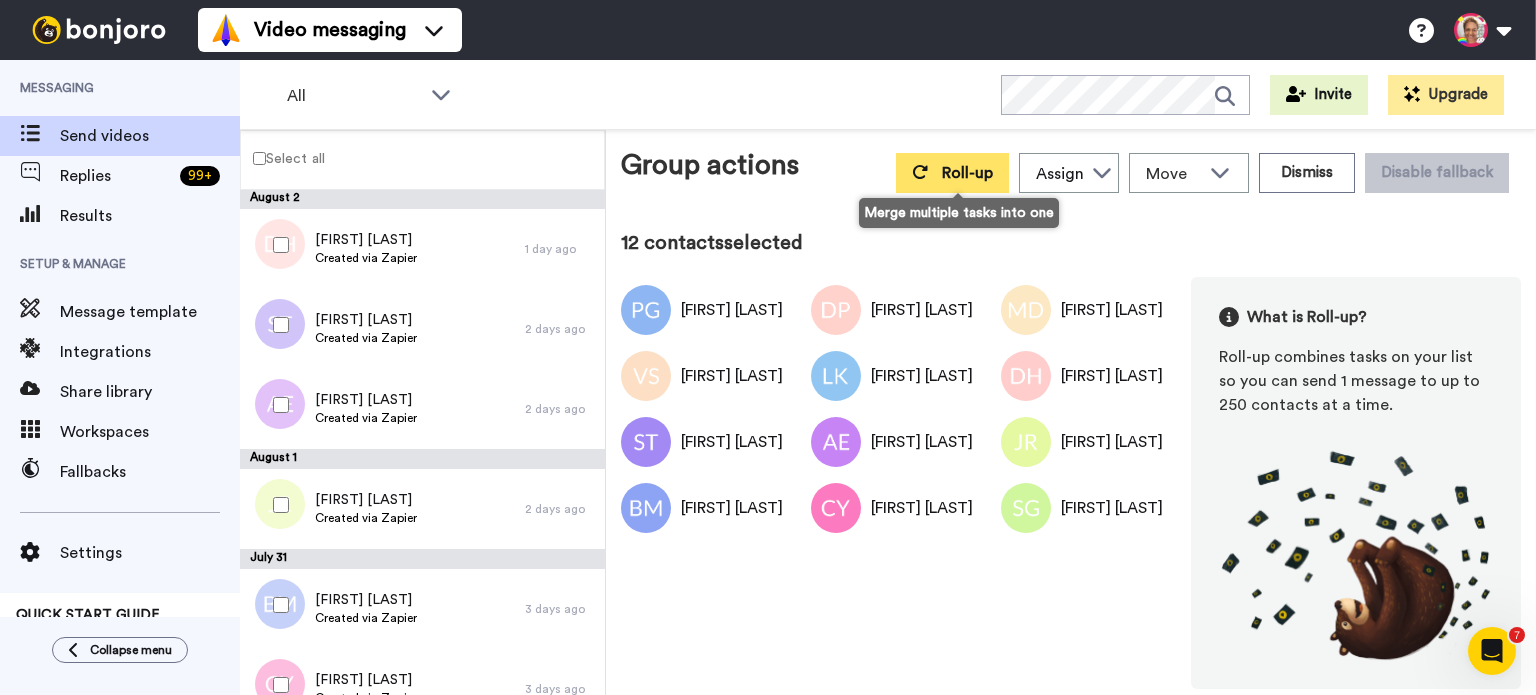 click on "Roll-up" at bounding box center [967, 173] 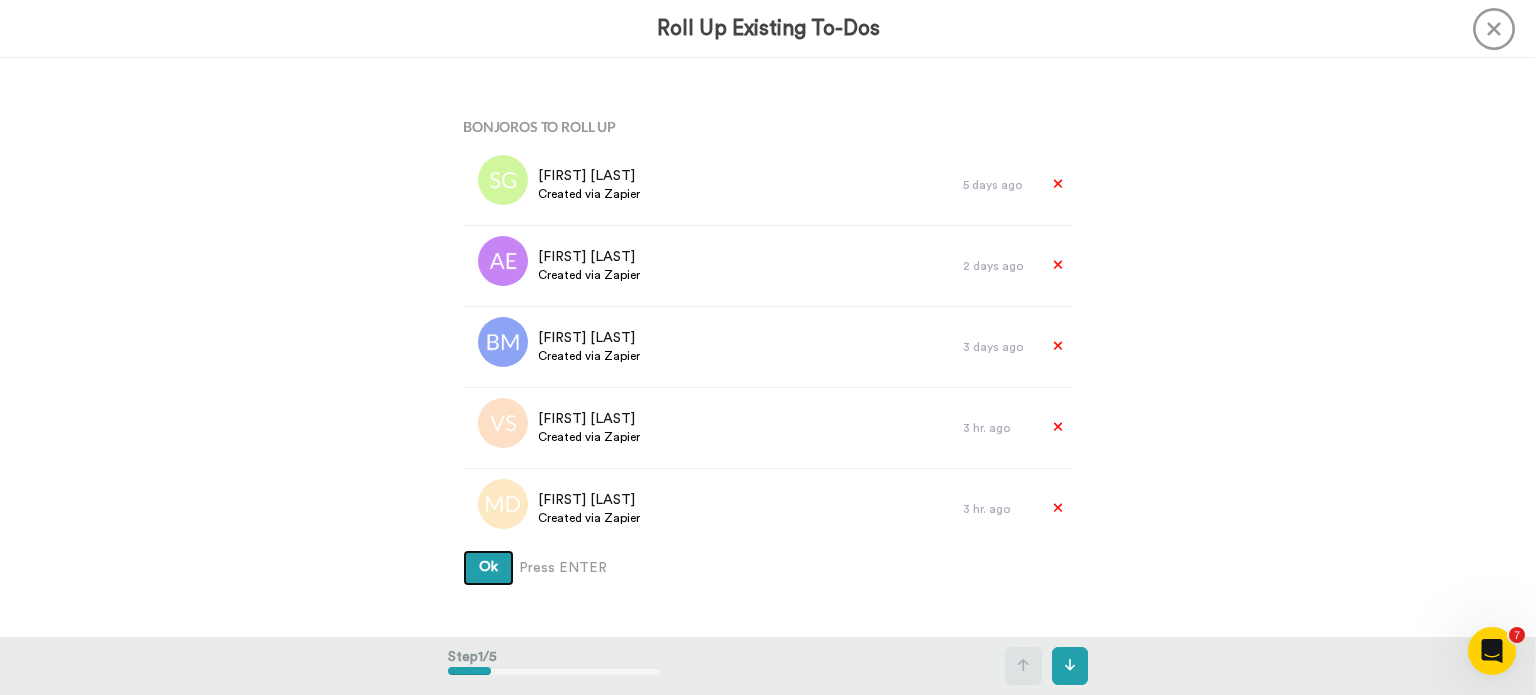 click on "Ok" at bounding box center [488, 568] 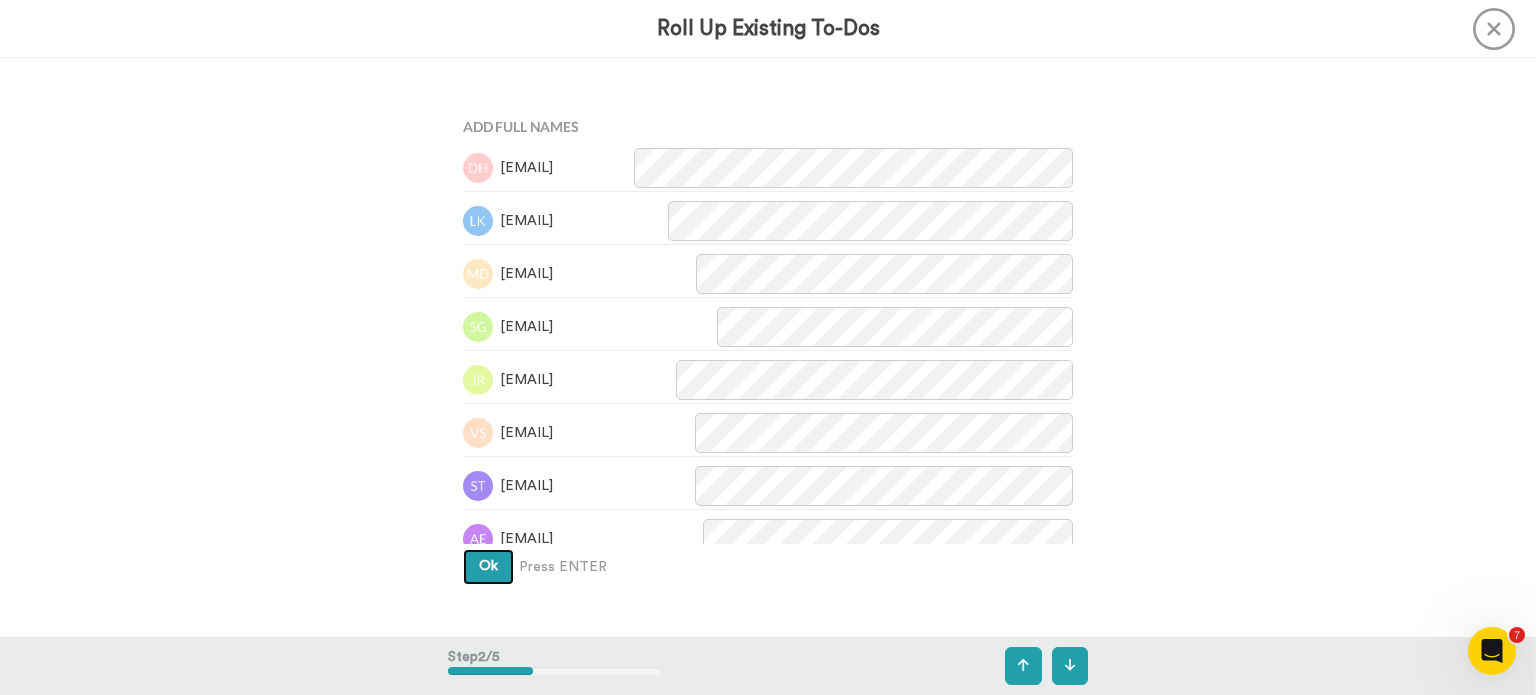click on "Ok" at bounding box center [488, 566] 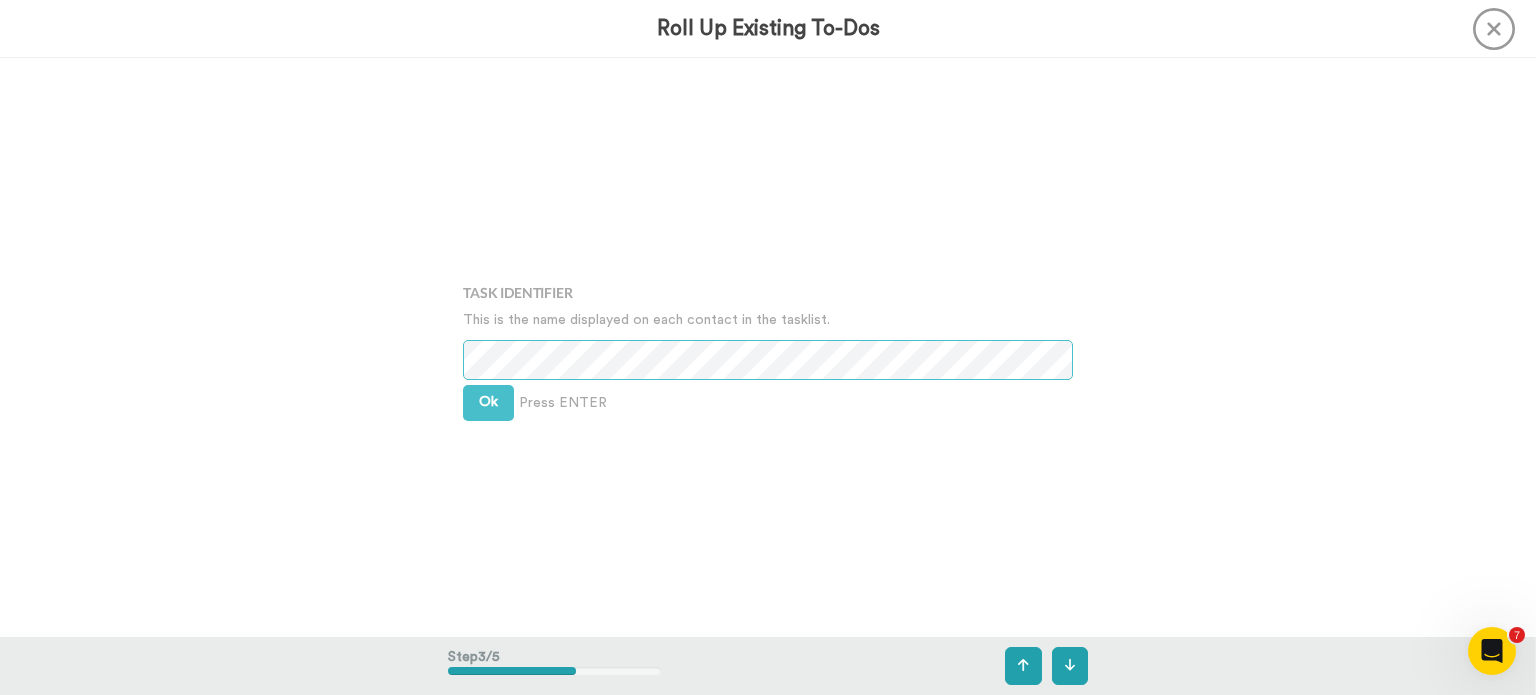 scroll, scrollTop: 1158, scrollLeft: 0, axis: vertical 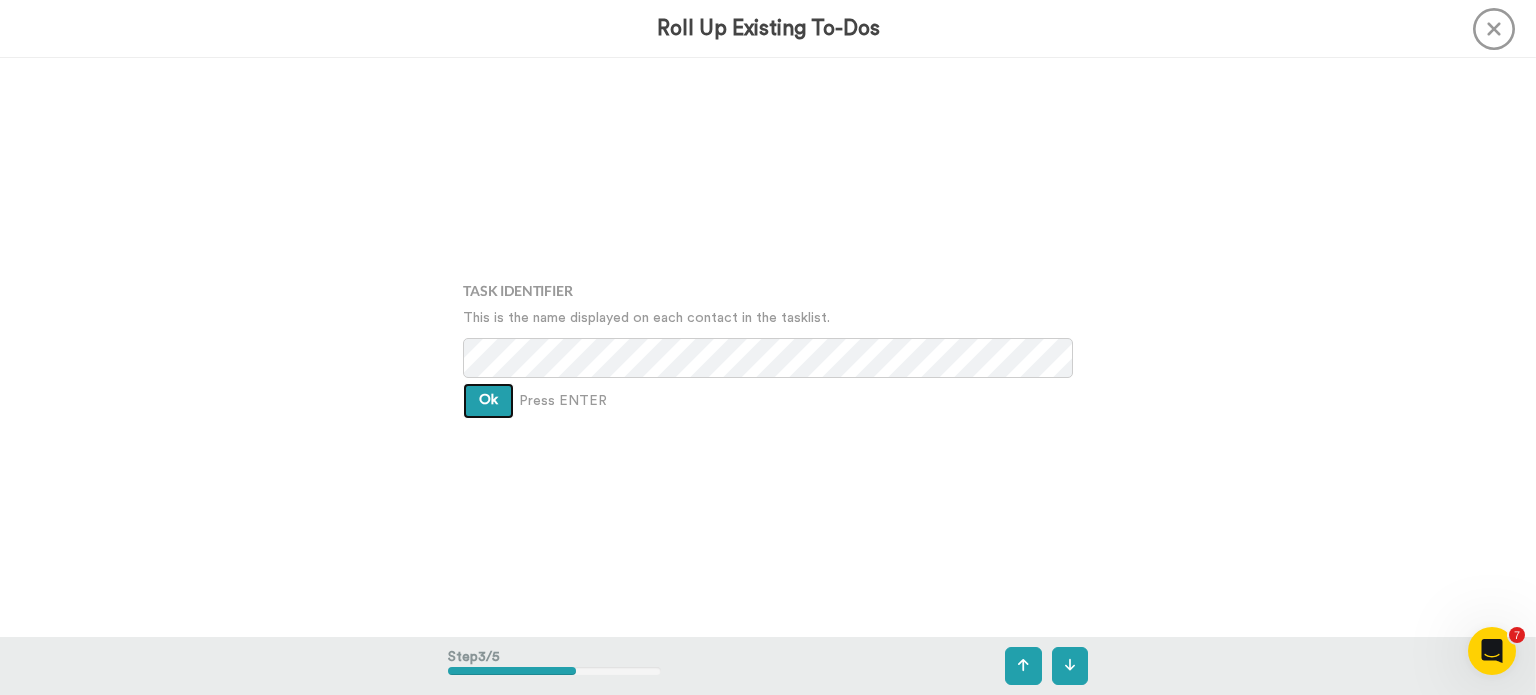 click on "Ok" at bounding box center [488, 401] 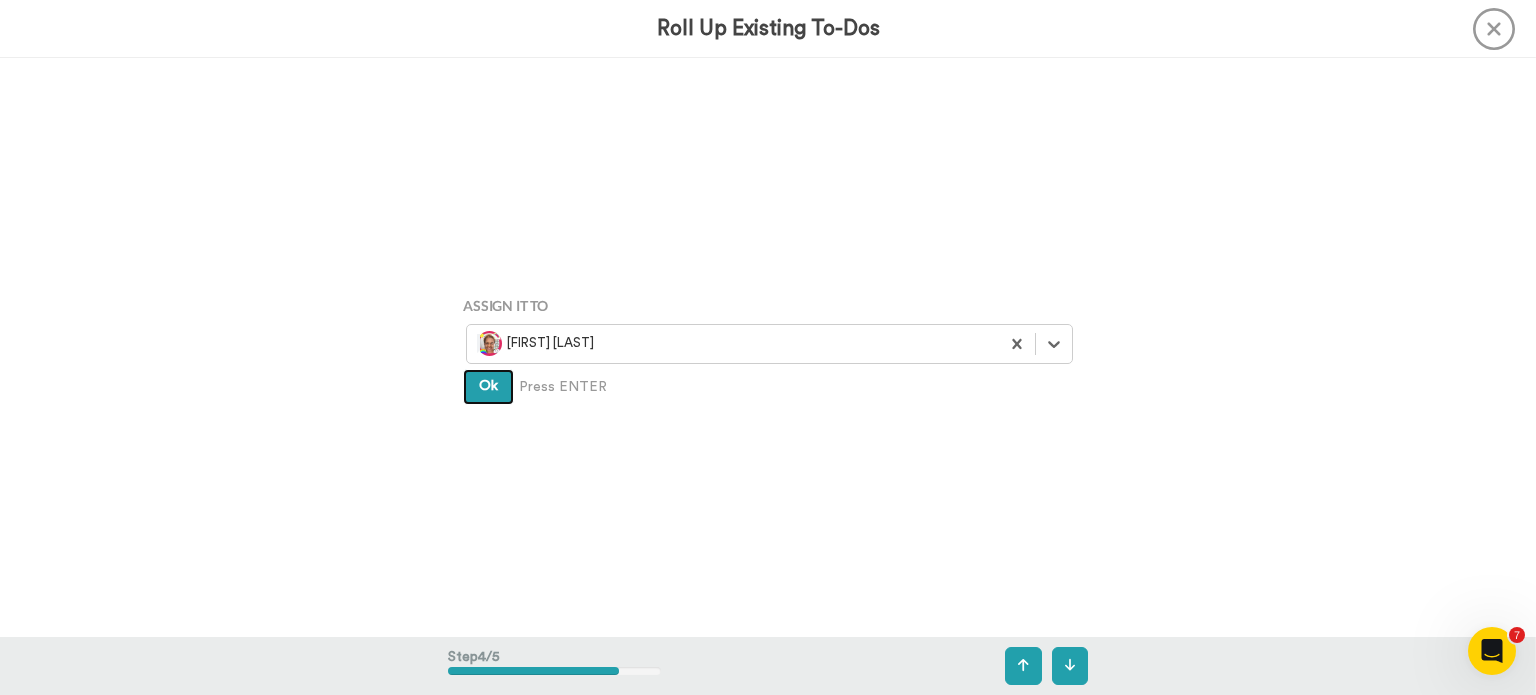 click on "Ok" at bounding box center (488, 386) 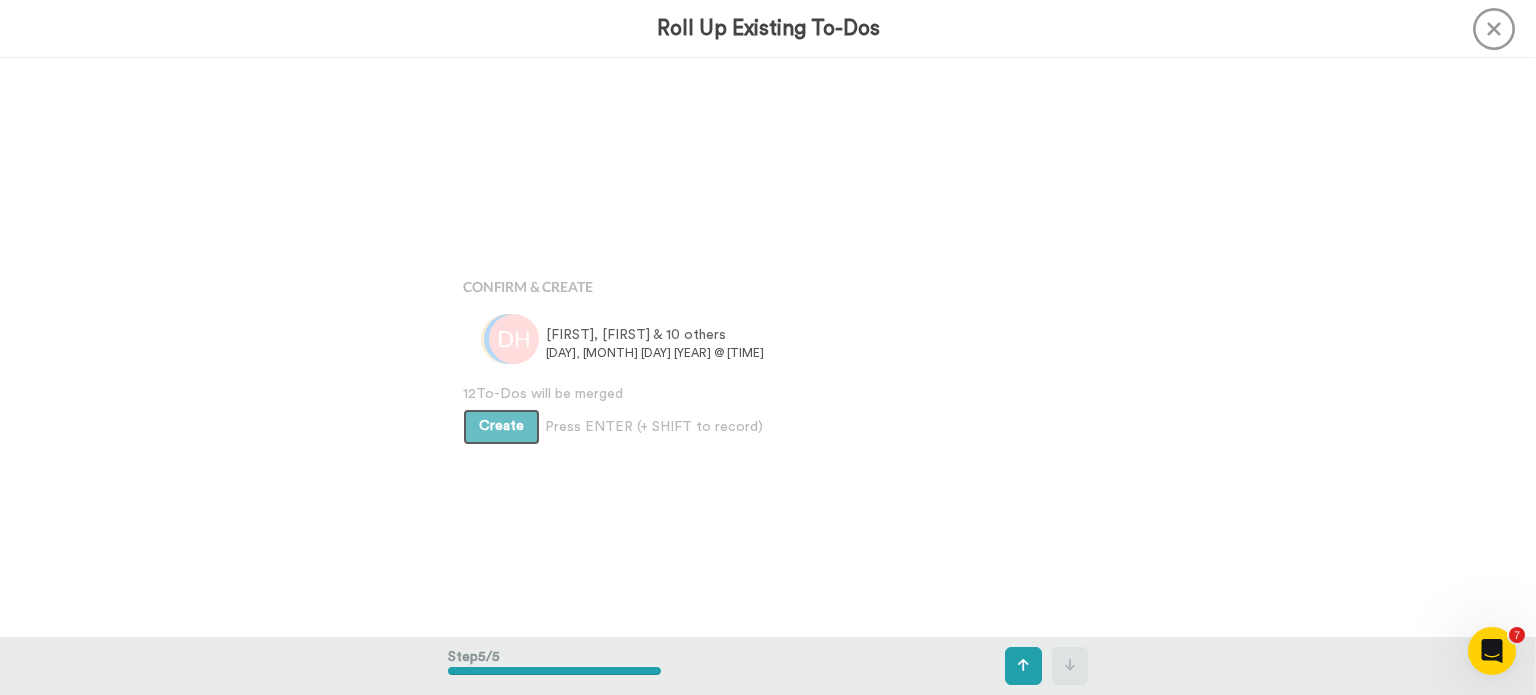 scroll, scrollTop: 2314, scrollLeft: 0, axis: vertical 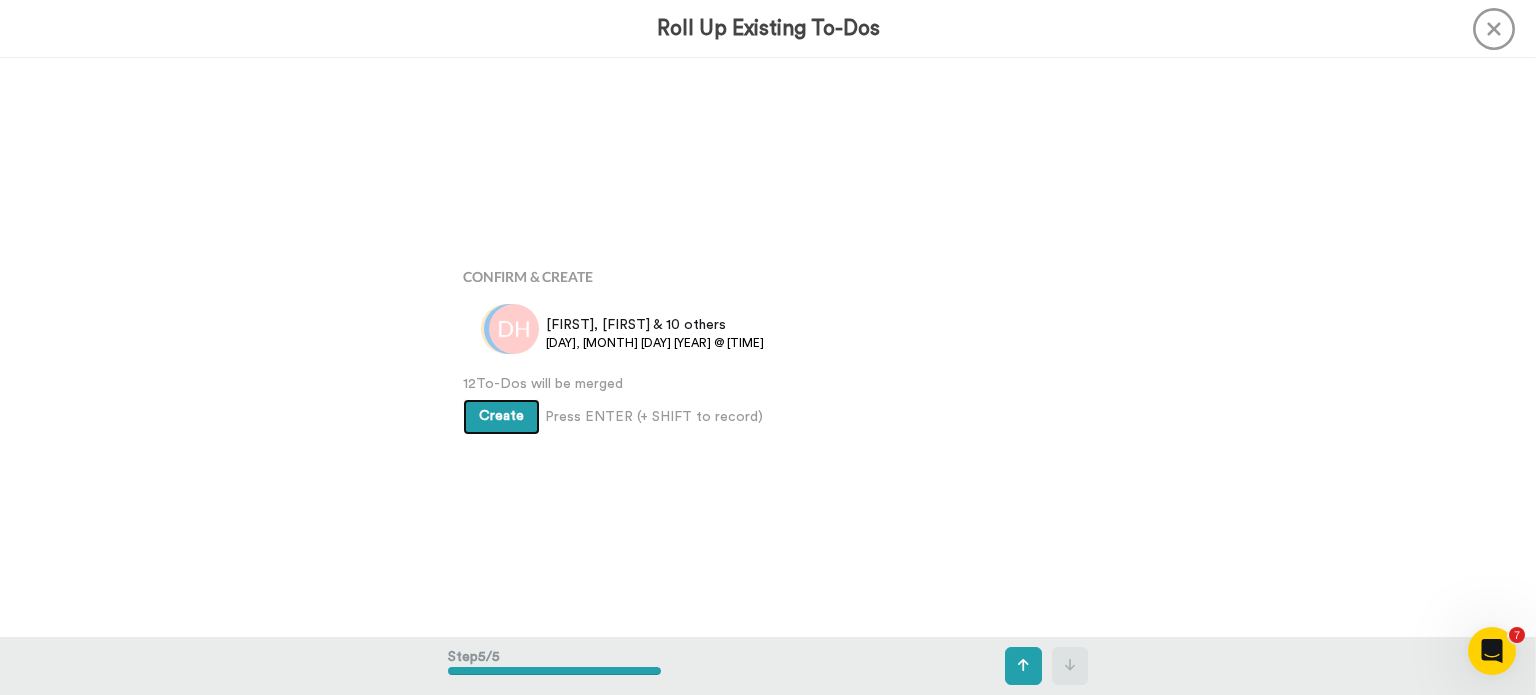 click on "Create" at bounding box center (501, 416) 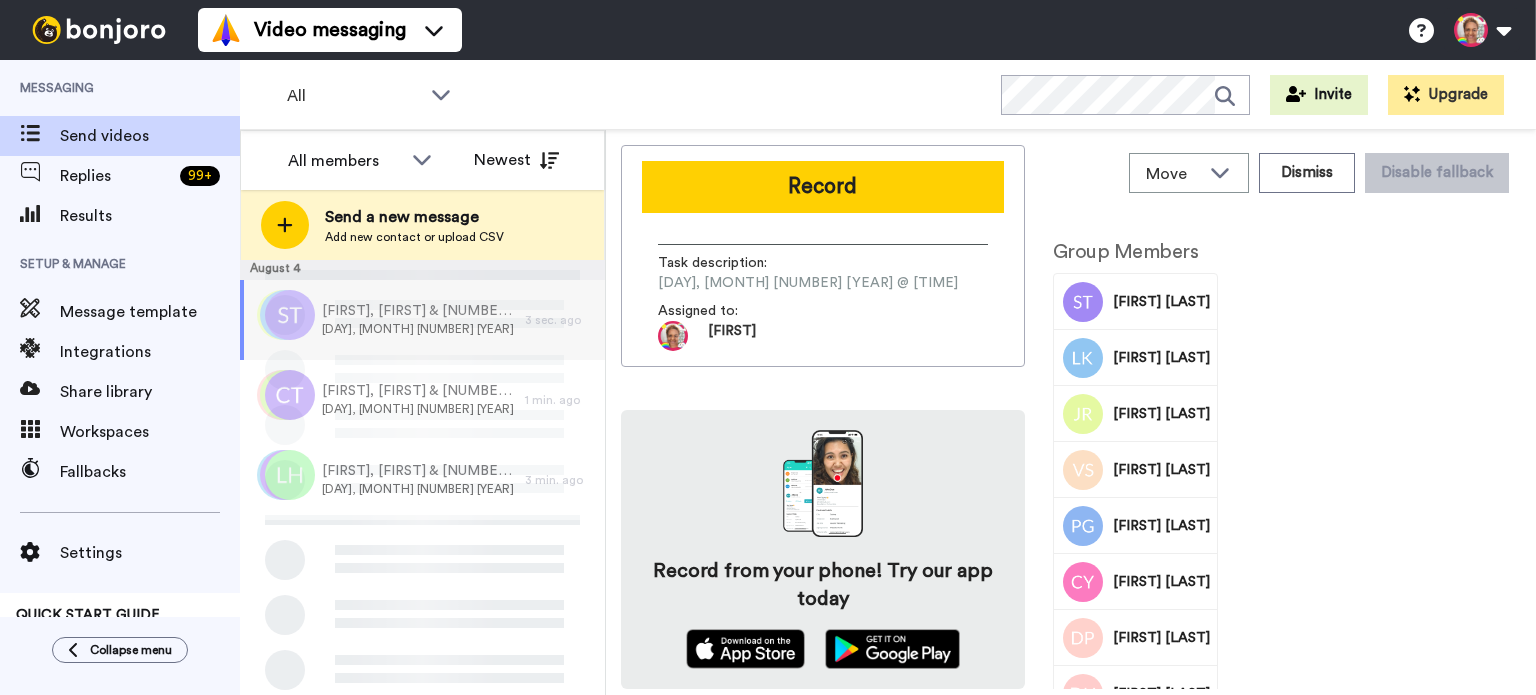 scroll, scrollTop: 0, scrollLeft: 0, axis: both 